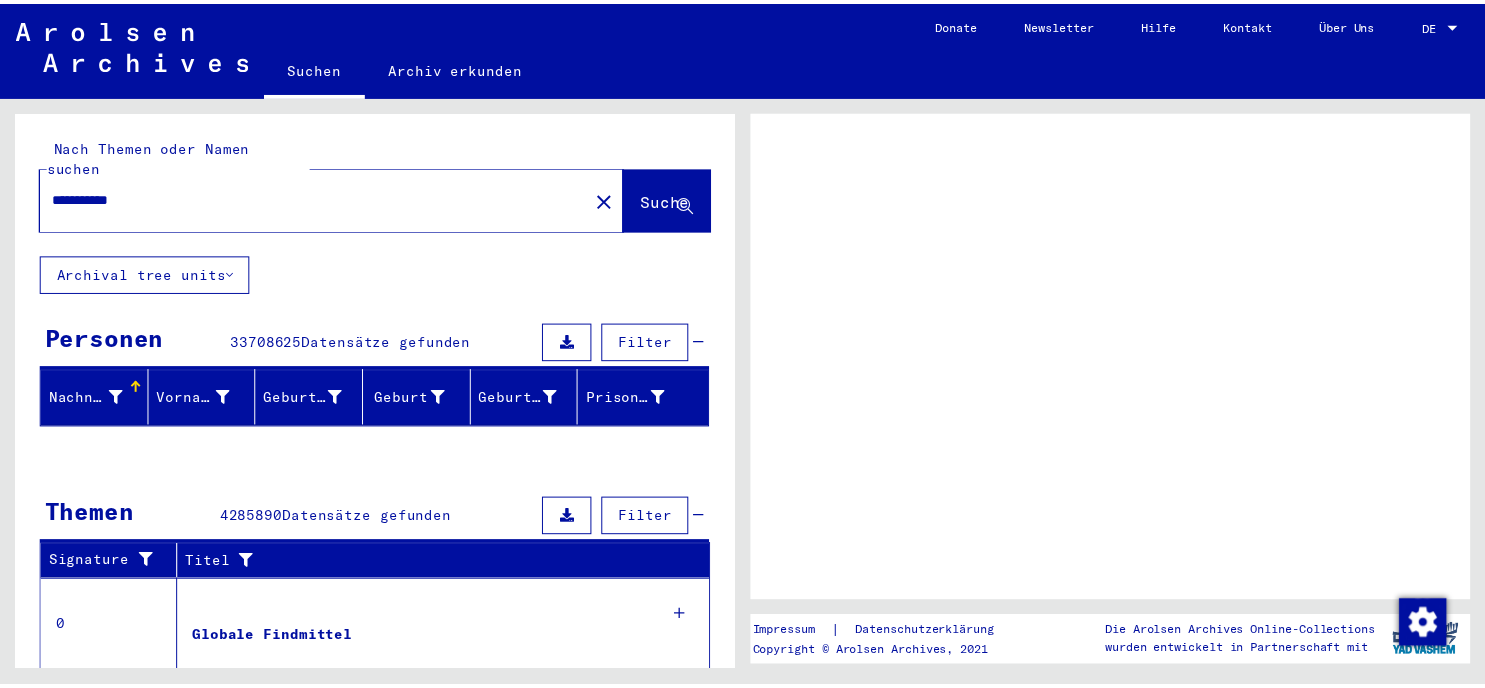 scroll, scrollTop: 0, scrollLeft: 0, axis: both 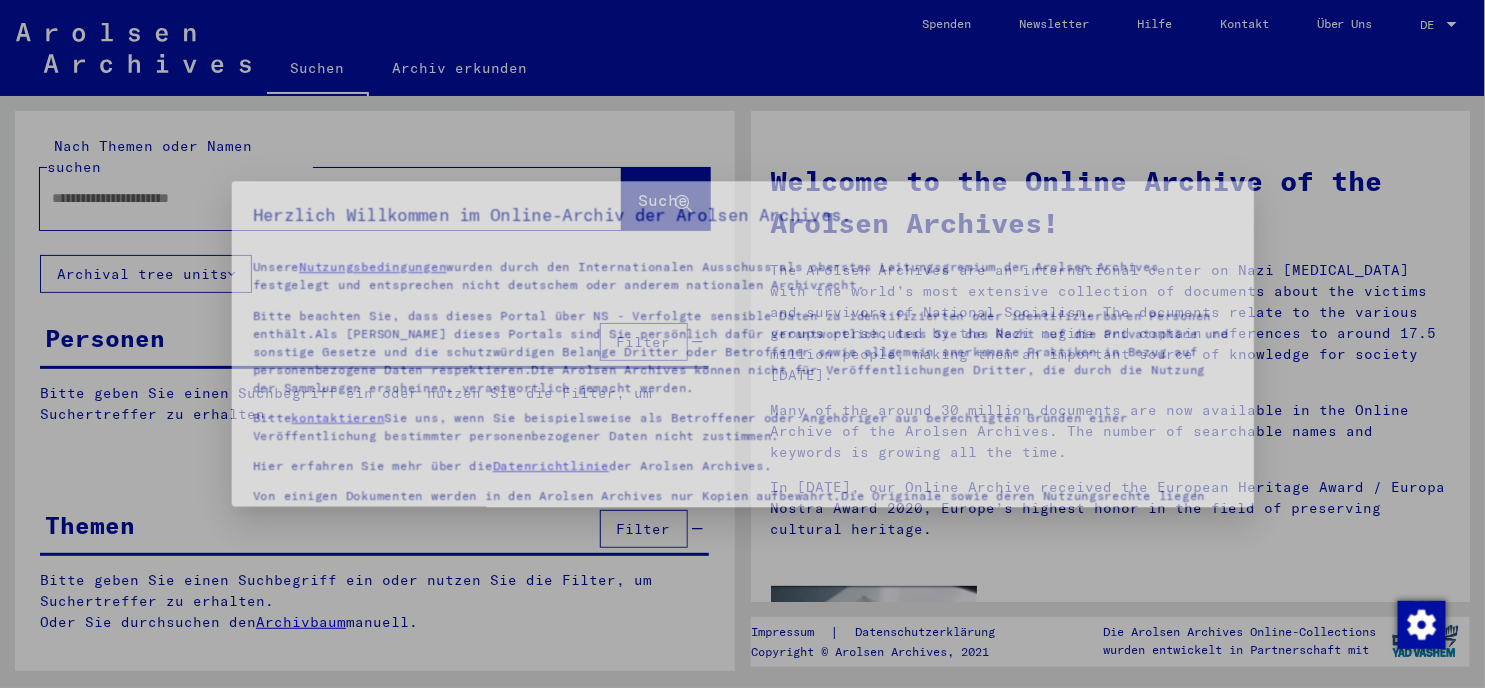 type on "**********" 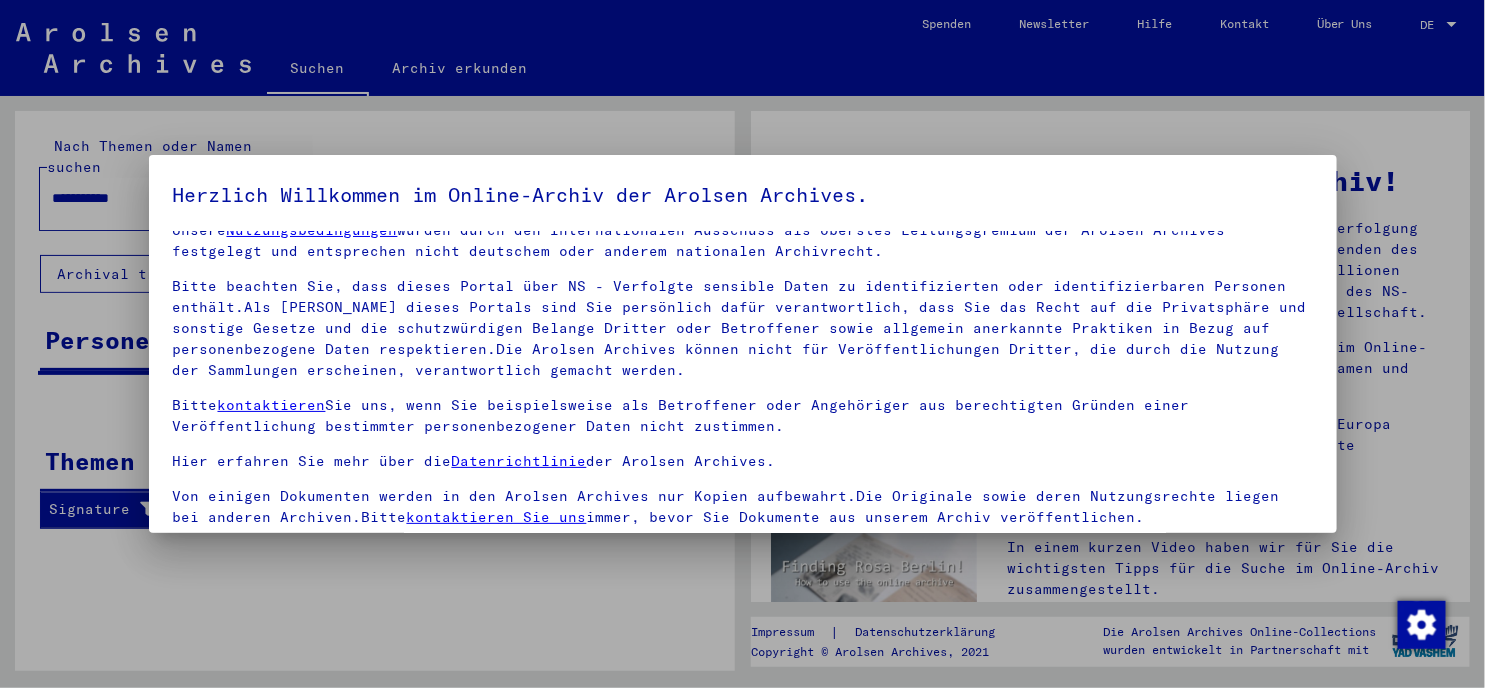 scroll, scrollTop: 32, scrollLeft: 0, axis: vertical 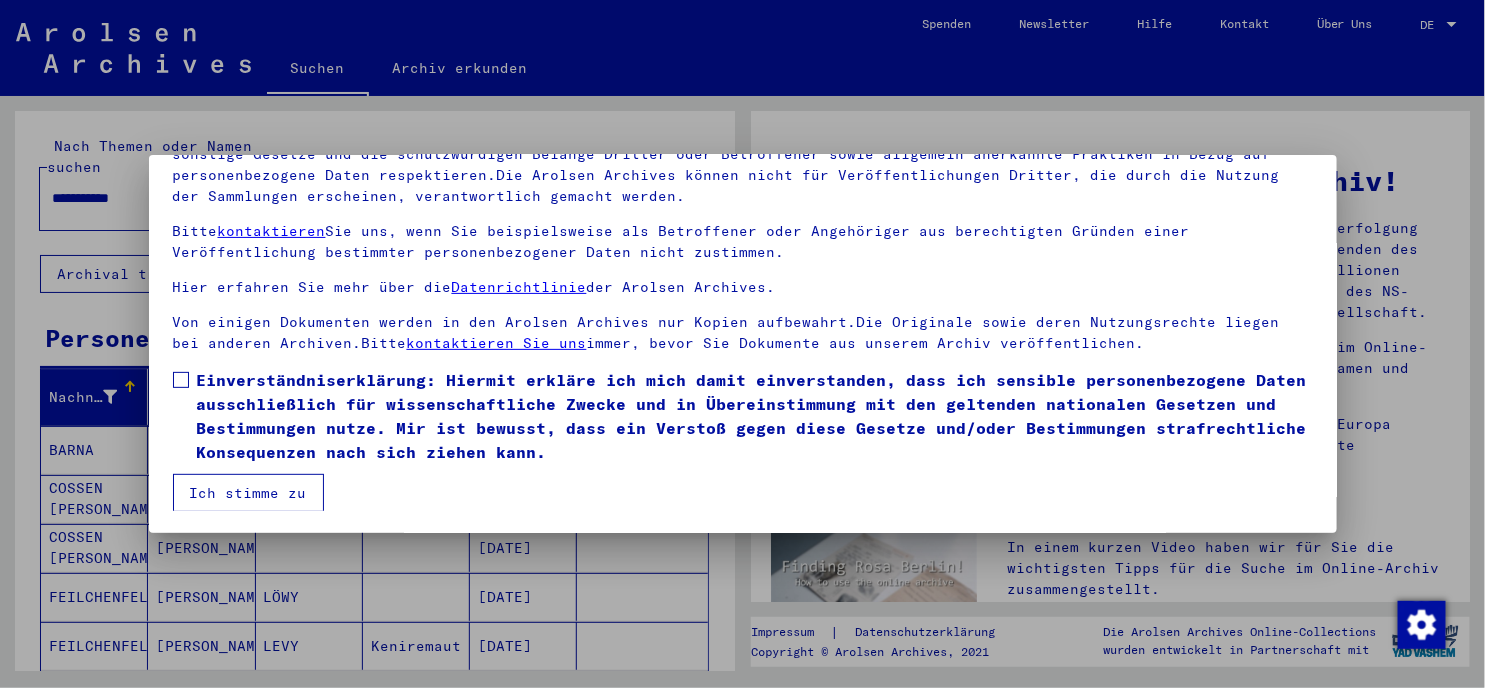 click at bounding box center [181, 380] 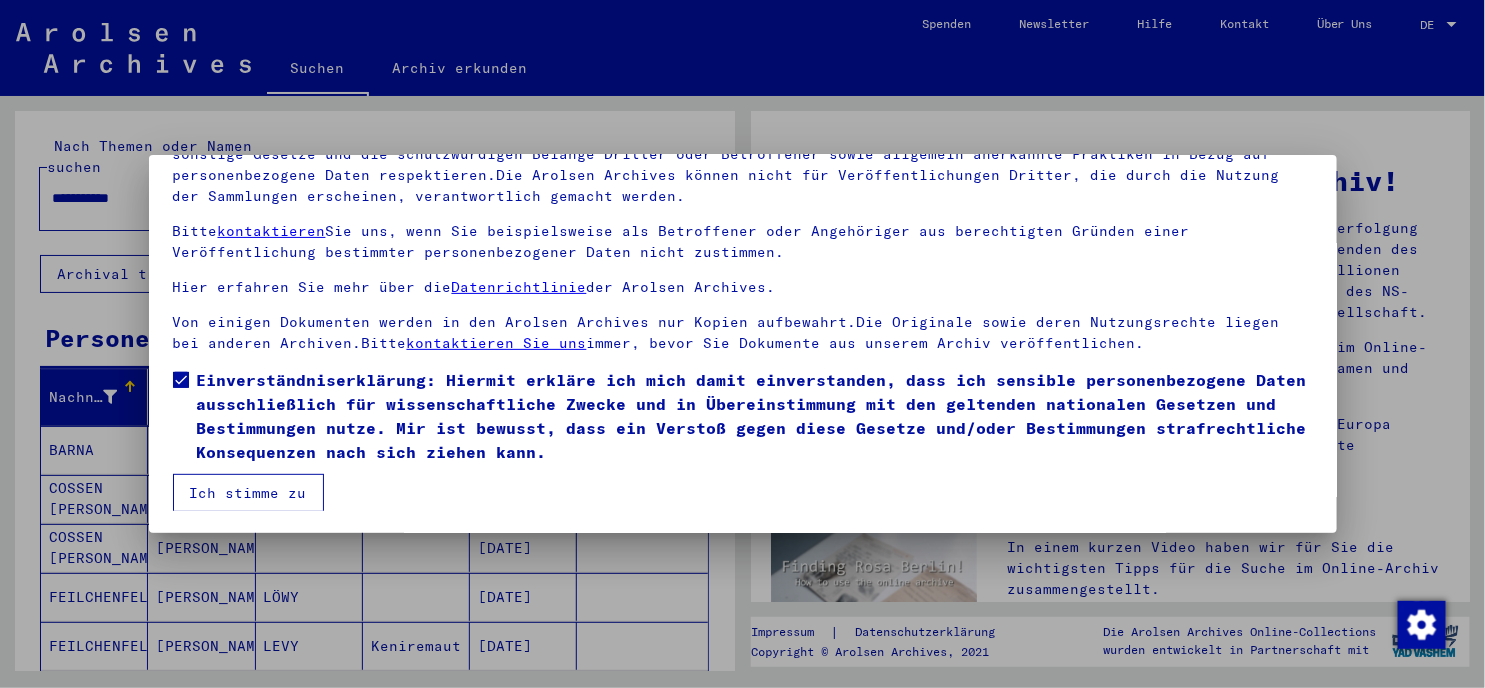 click on "Ich stimme zu" at bounding box center (248, 493) 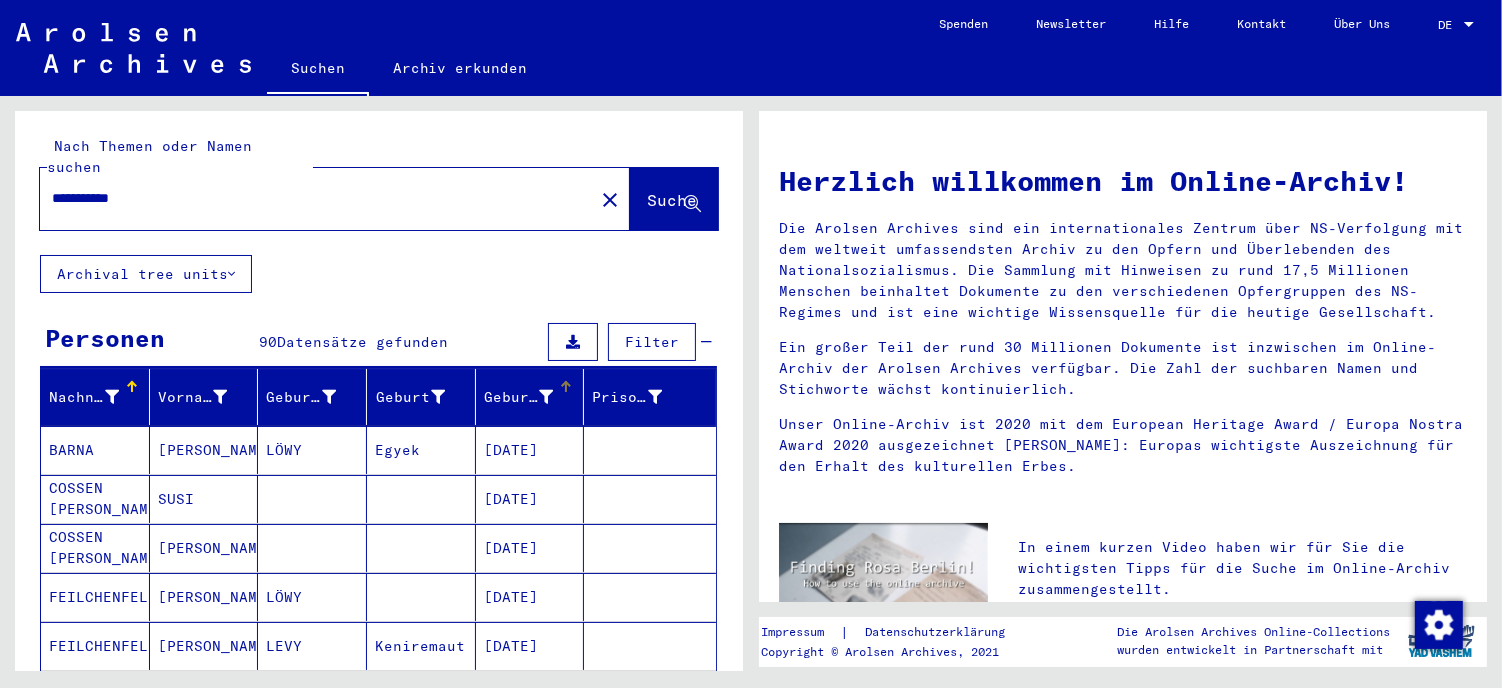 click on "Geburtsdatum" at bounding box center (519, 397) 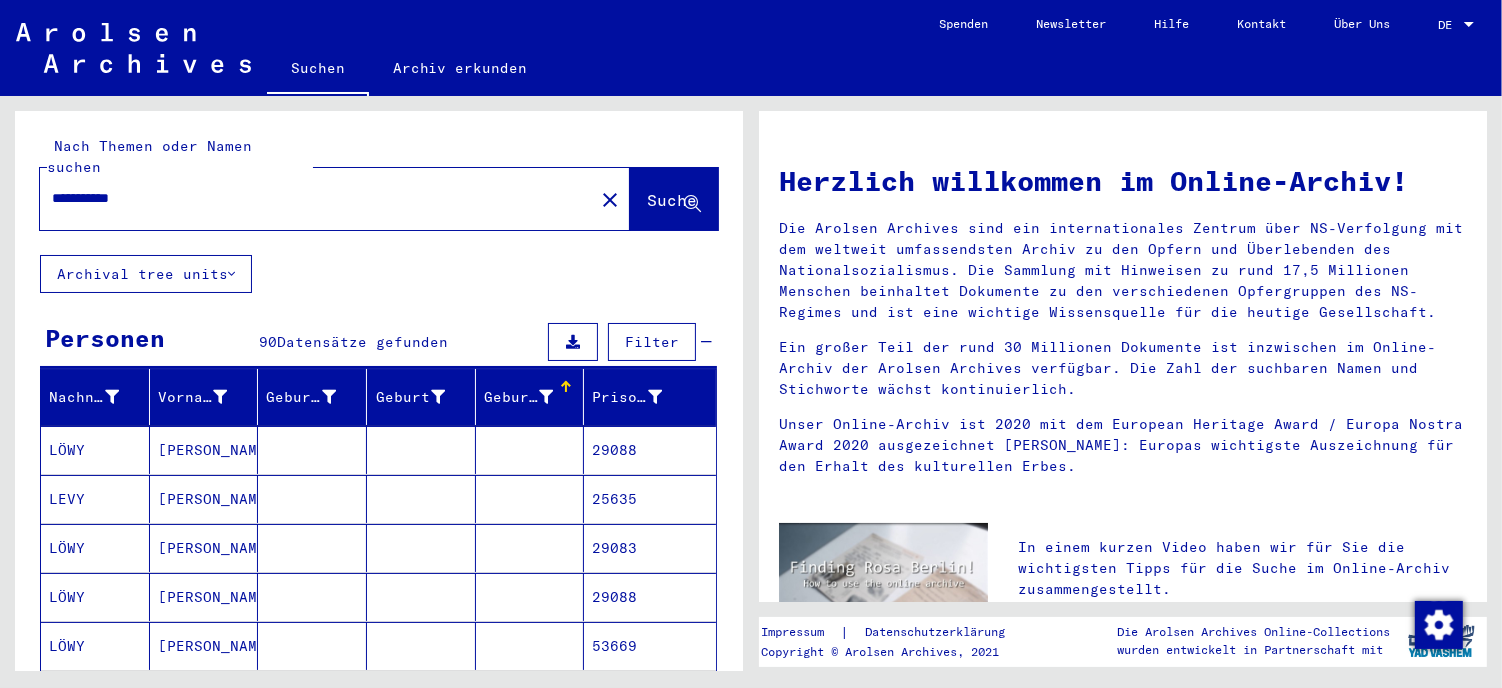 scroll, scrollTop: 192, scrollLeft: 0, axis: vertical 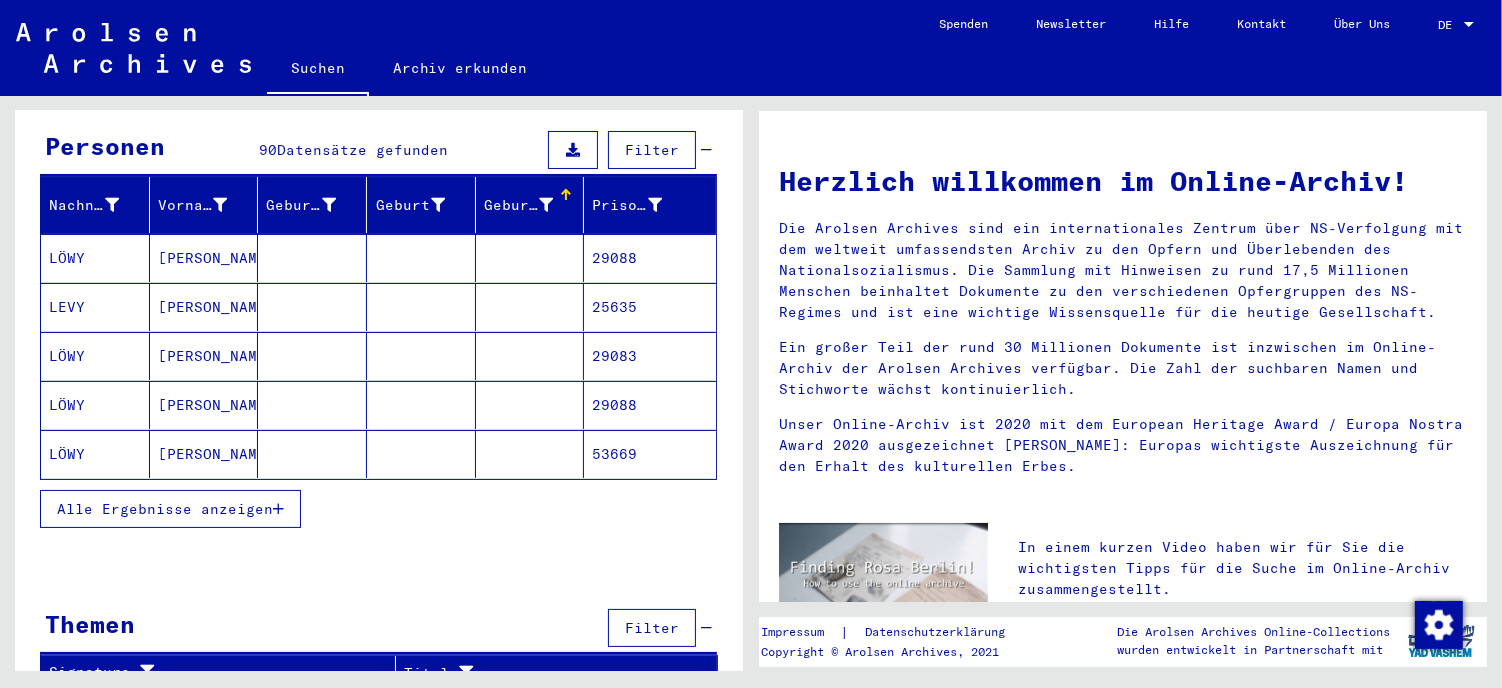 click at bounding box center (278, 509) 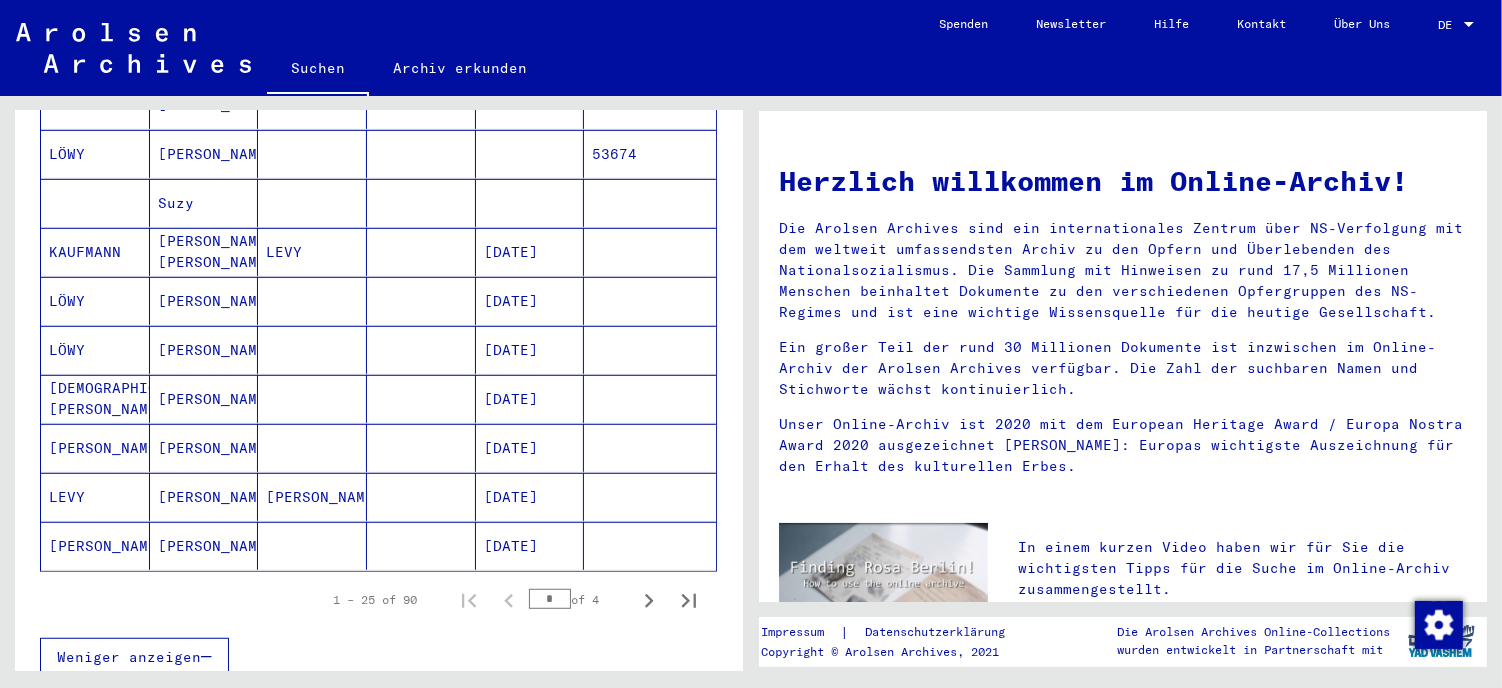 scroll, scrollTop: 1081, scrollLeft: 0, axis: vertical 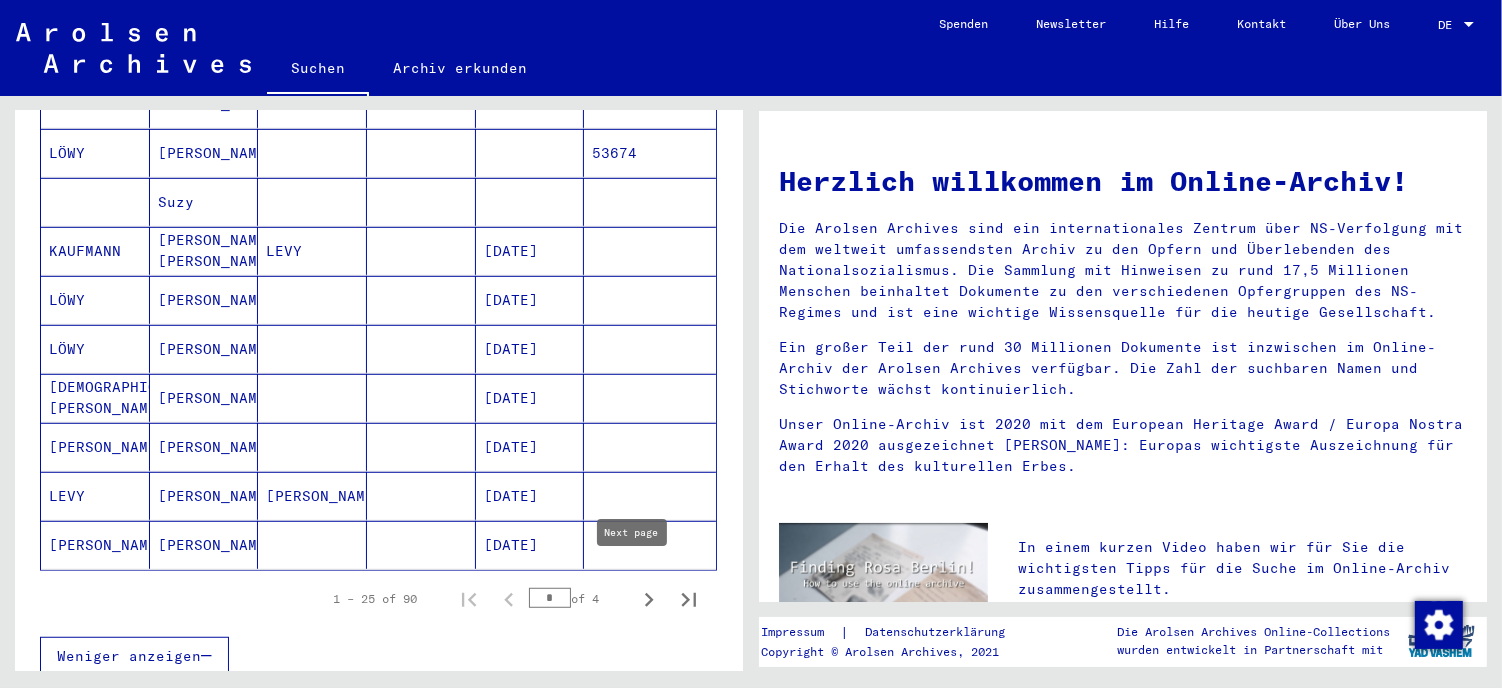 click 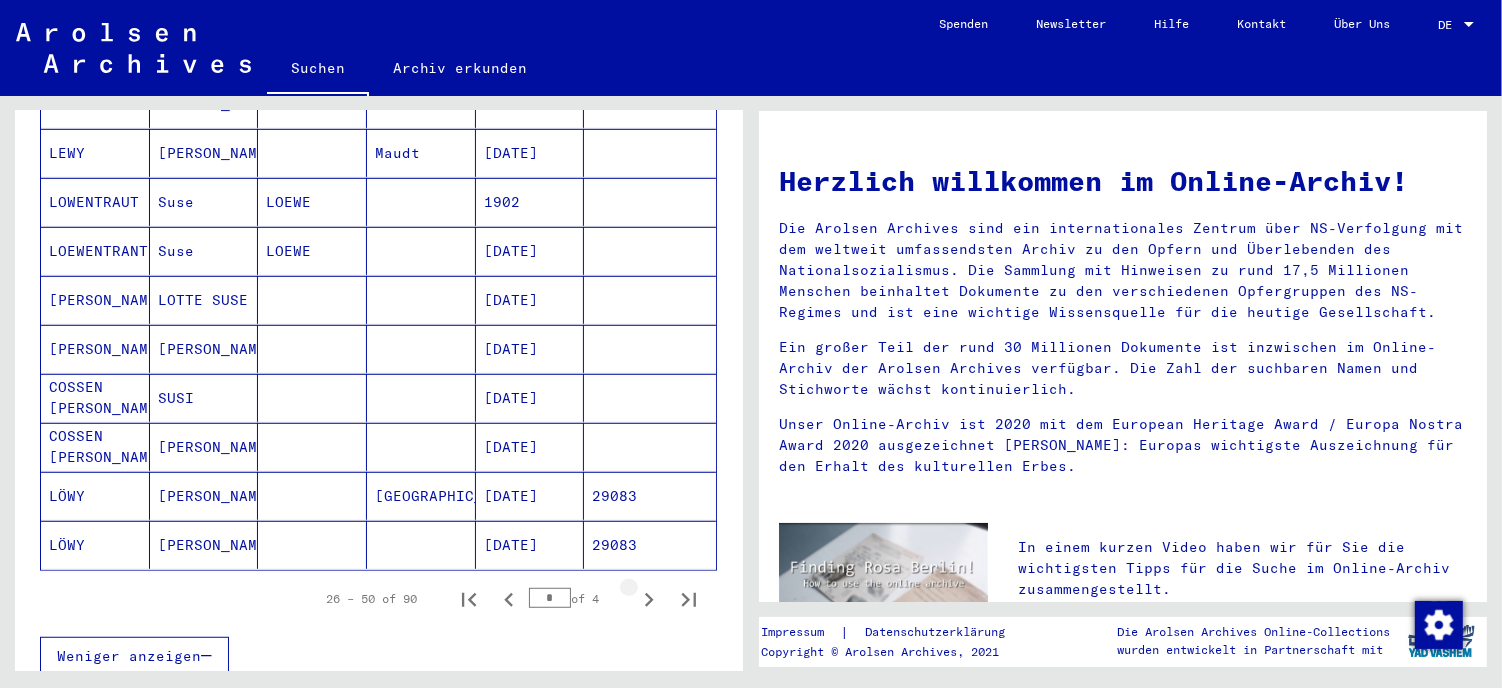 click 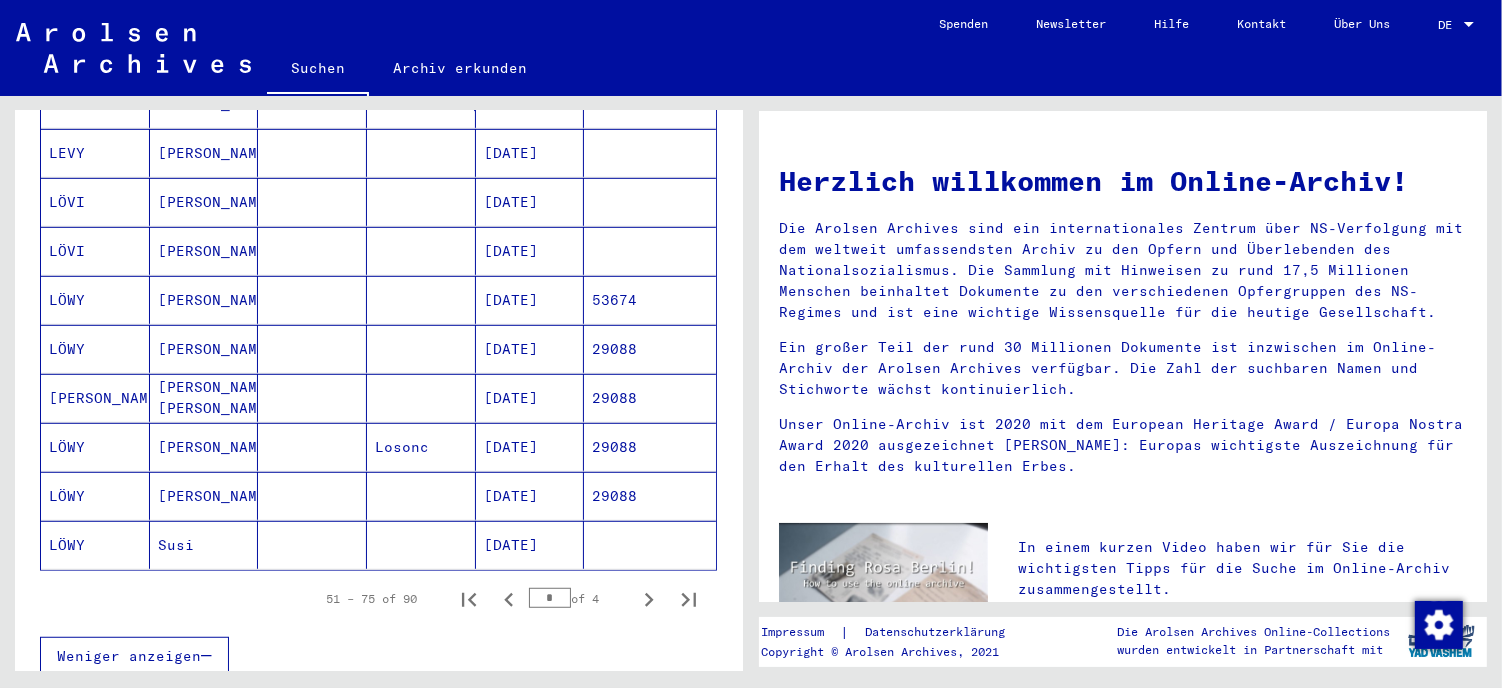 click on "[PERSON_NAME]" at bounding box center [95, 447] 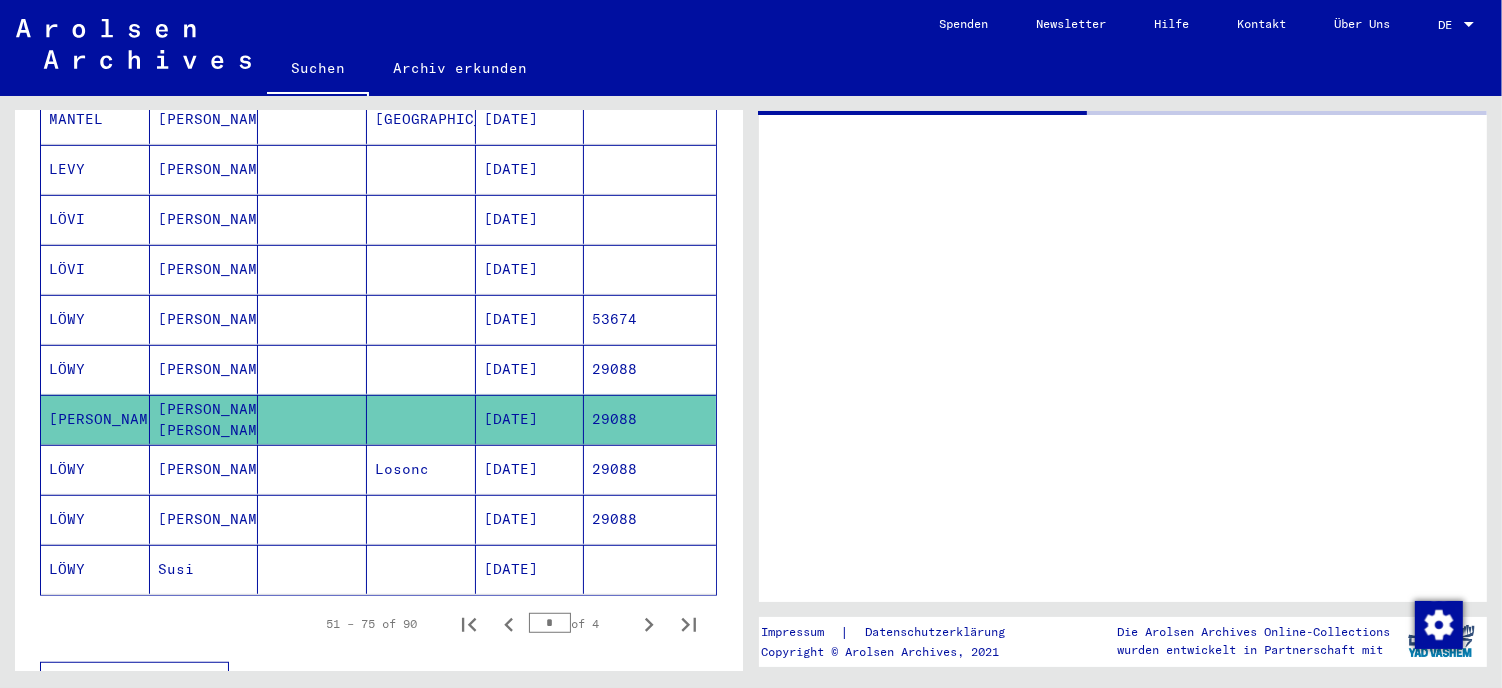 scroll, scrollTop: 1098, scrollLeft: 0, axis: vertical 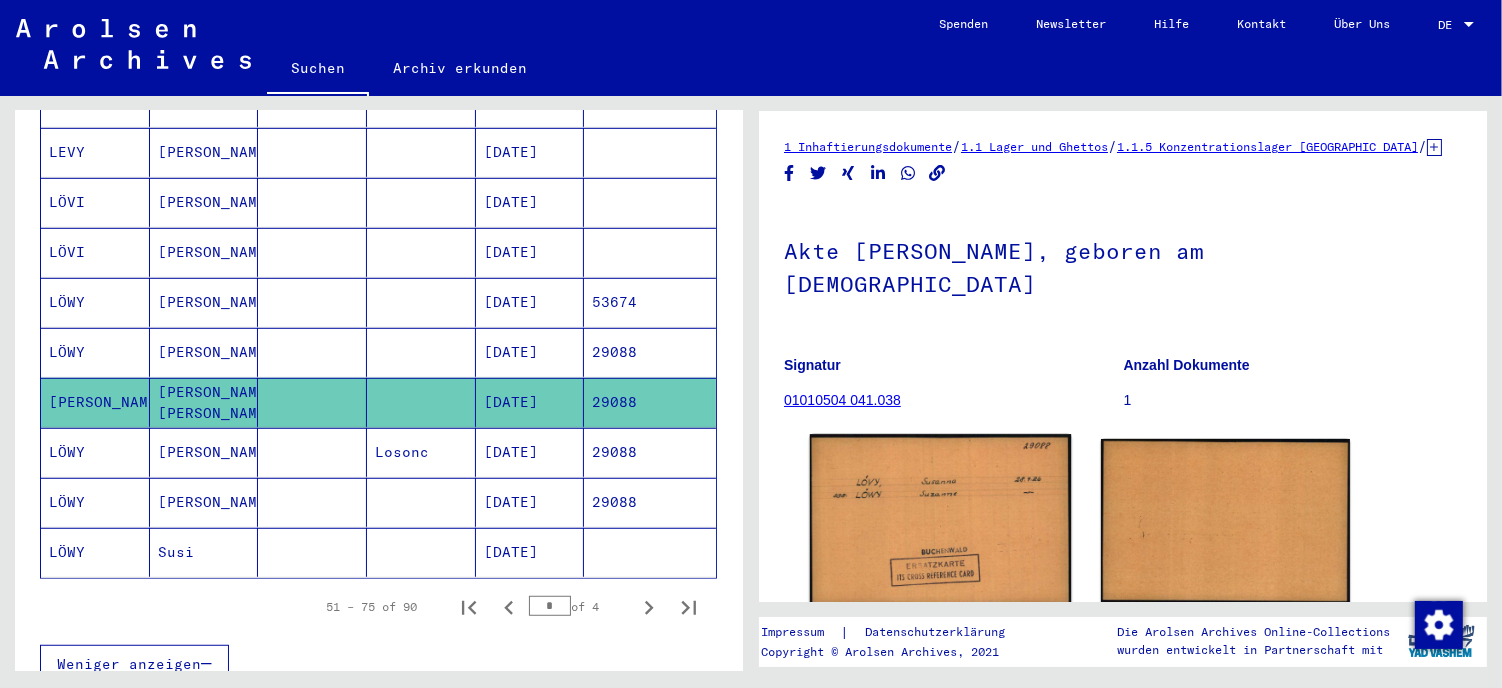 click 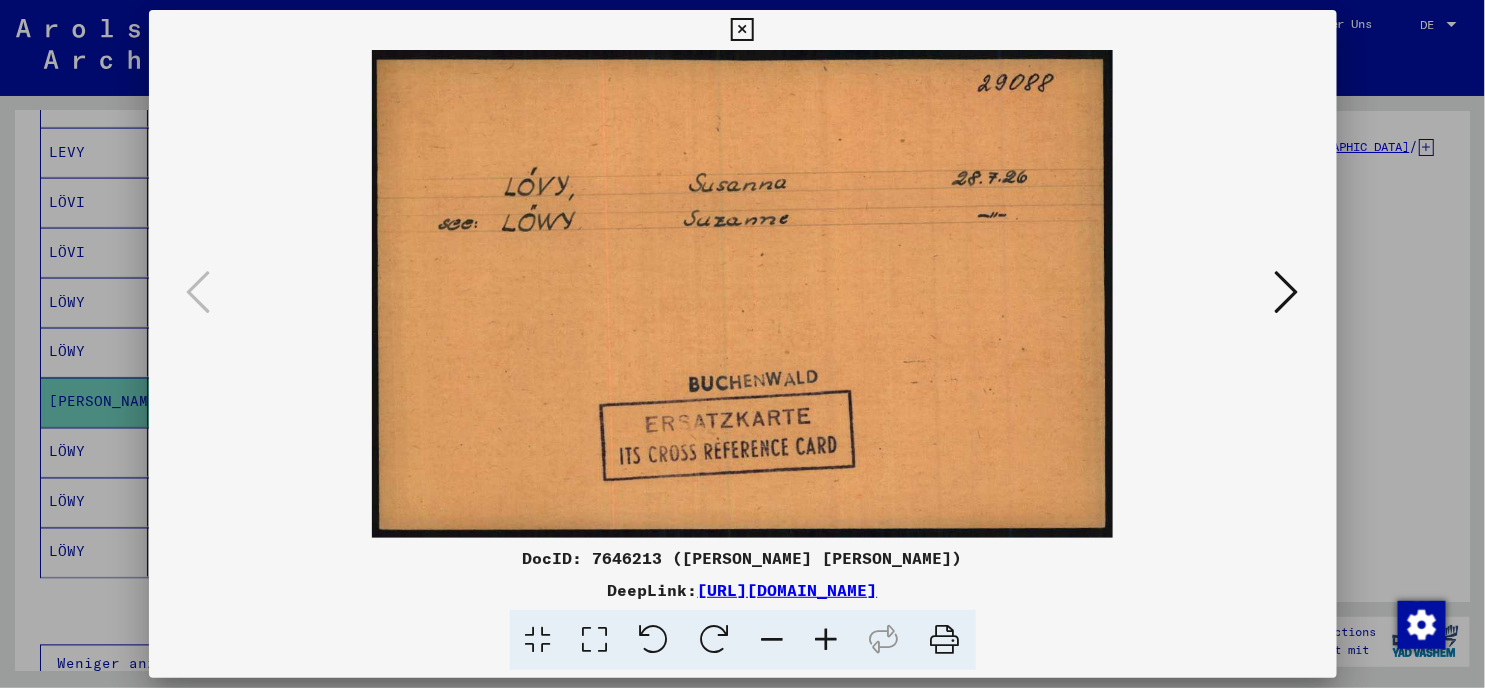 click at bounding box center (1287, 292) 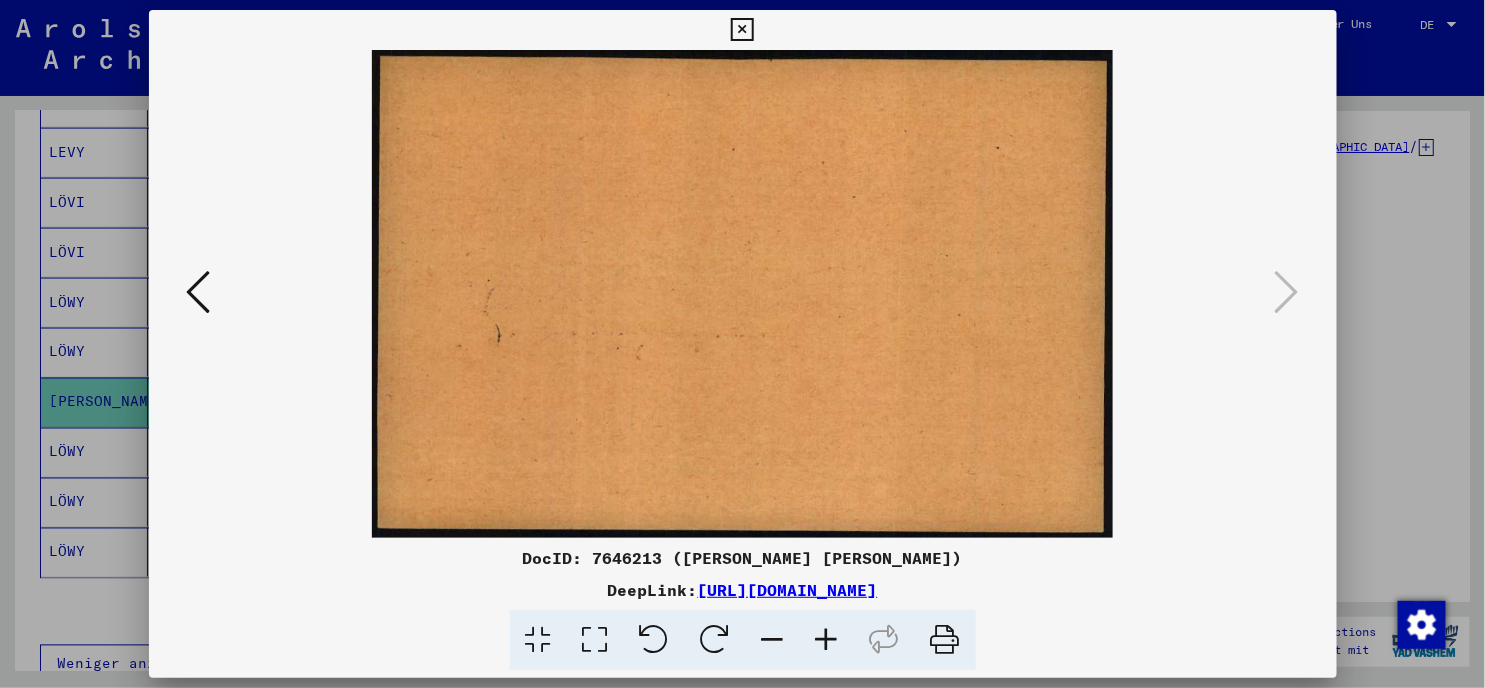 click at bounding box center (199, 292) 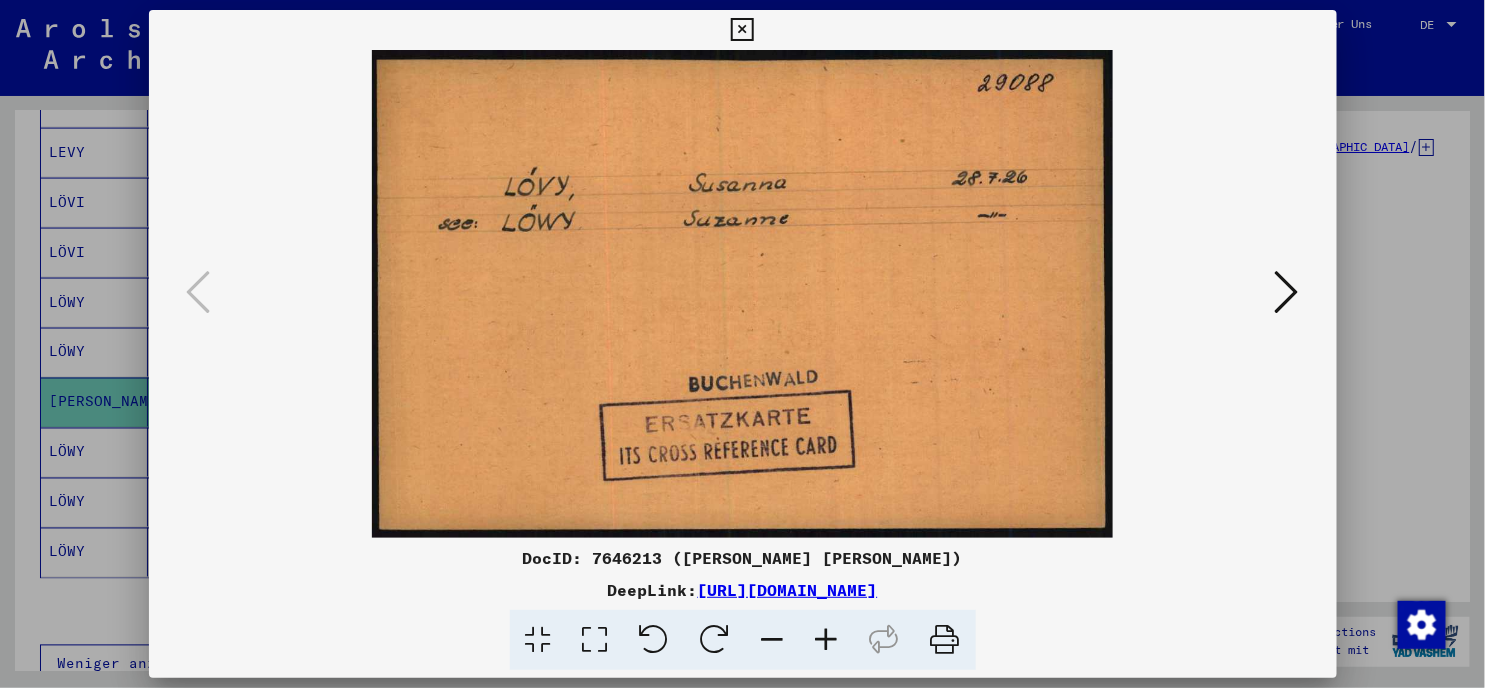 click at bounding box center [742, 30] 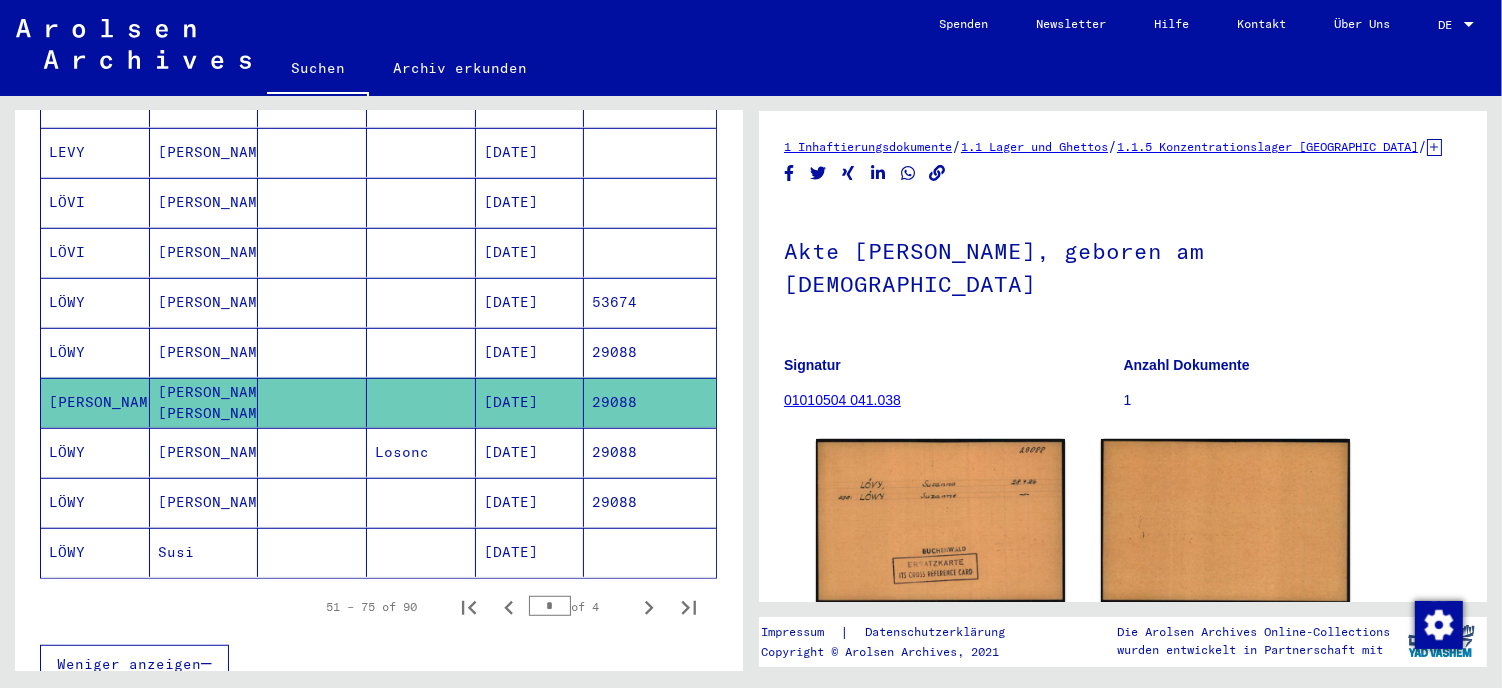 click on "[PERSON_NAME]" at bounding box center [204, 502] 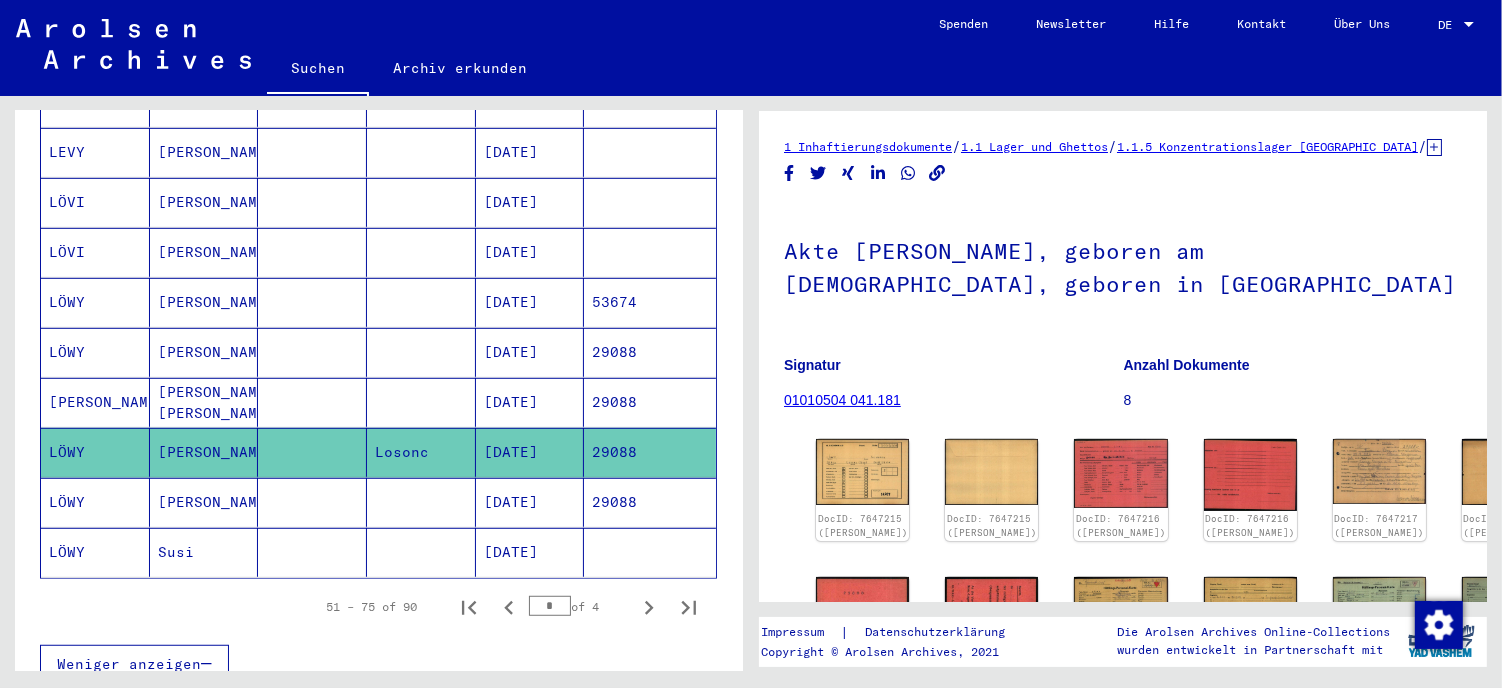 scroll, scrollTop: 0, scrollLeft: 0, axis: both 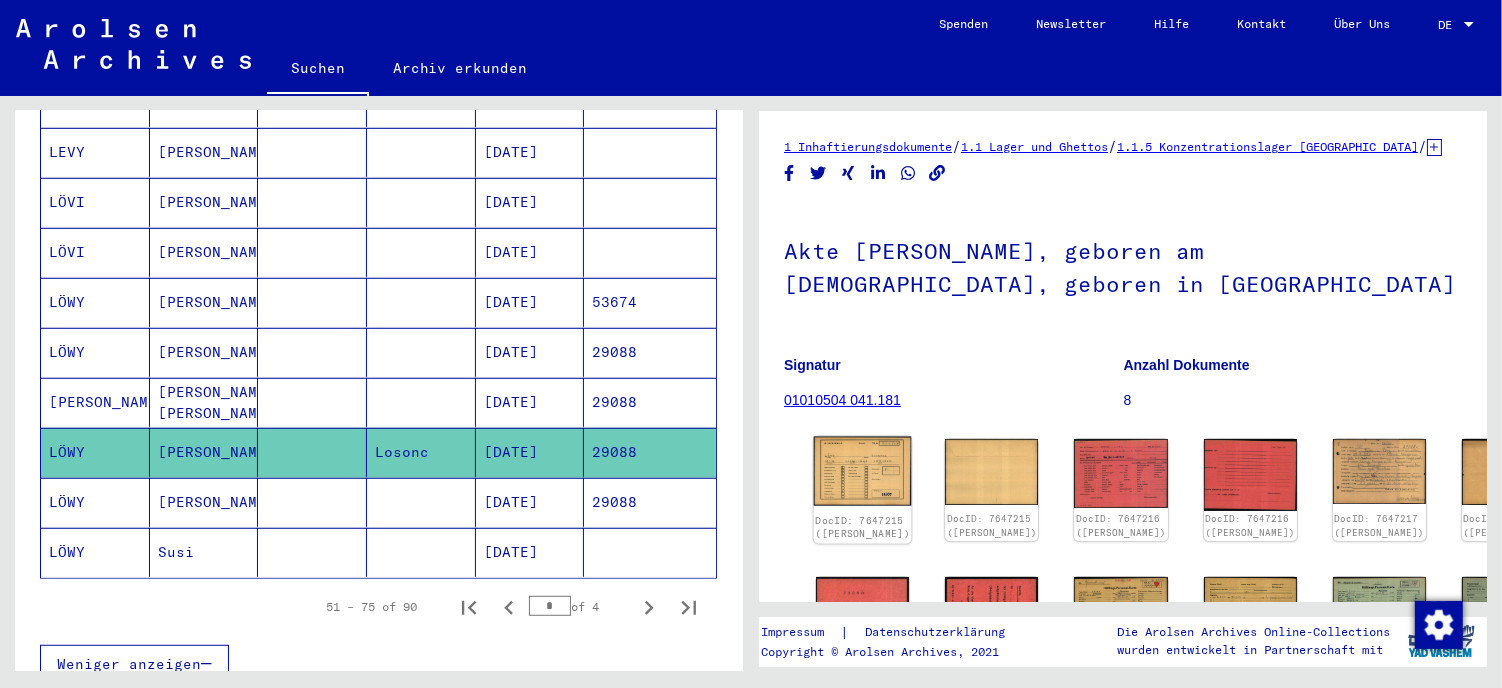 click 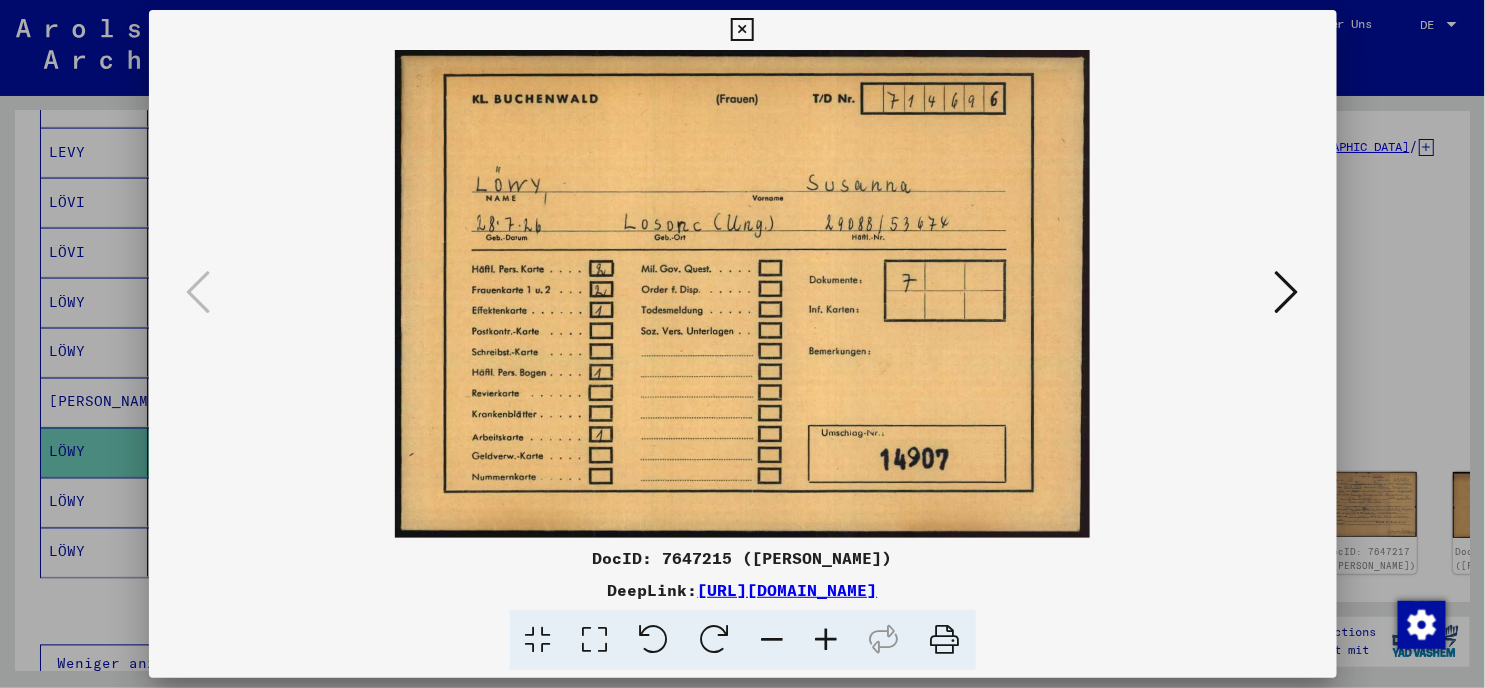 click at bounding box center (1287, 292) 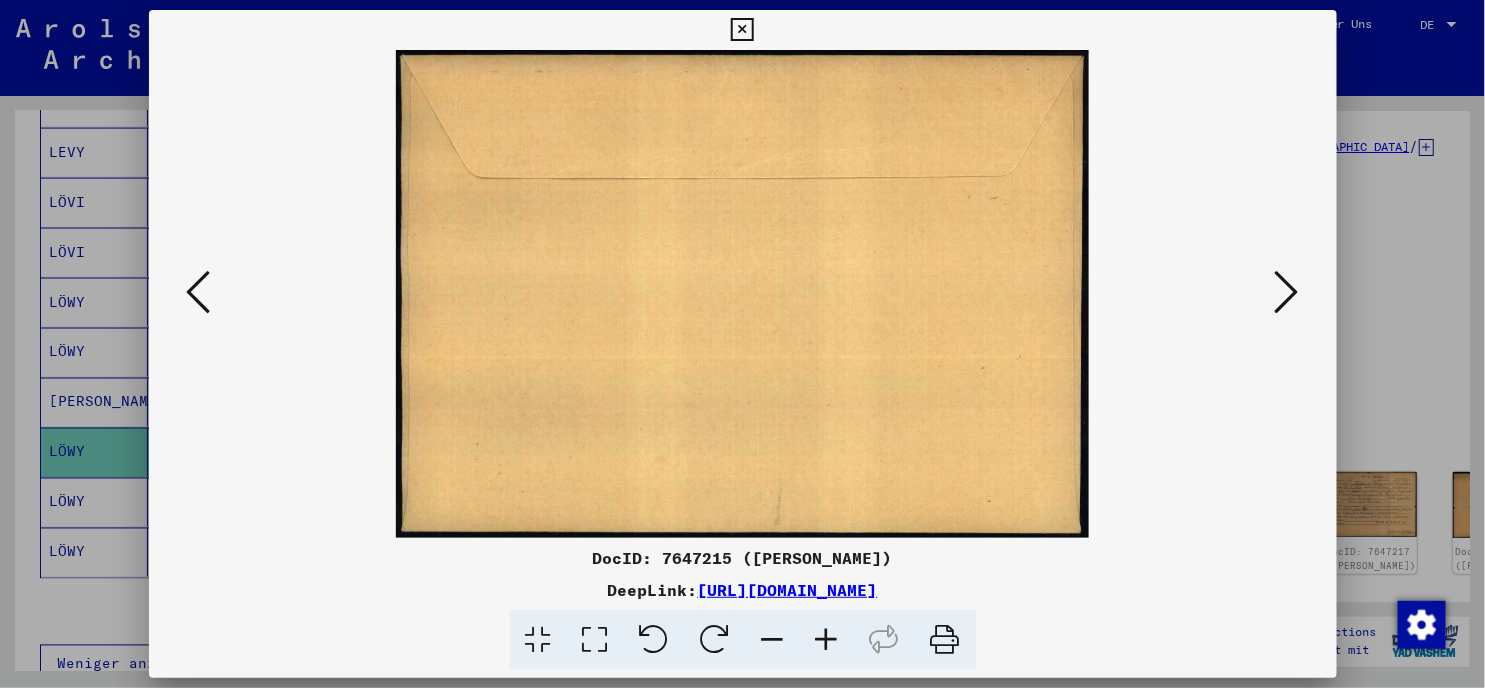click at bounding box center [1287, 292] 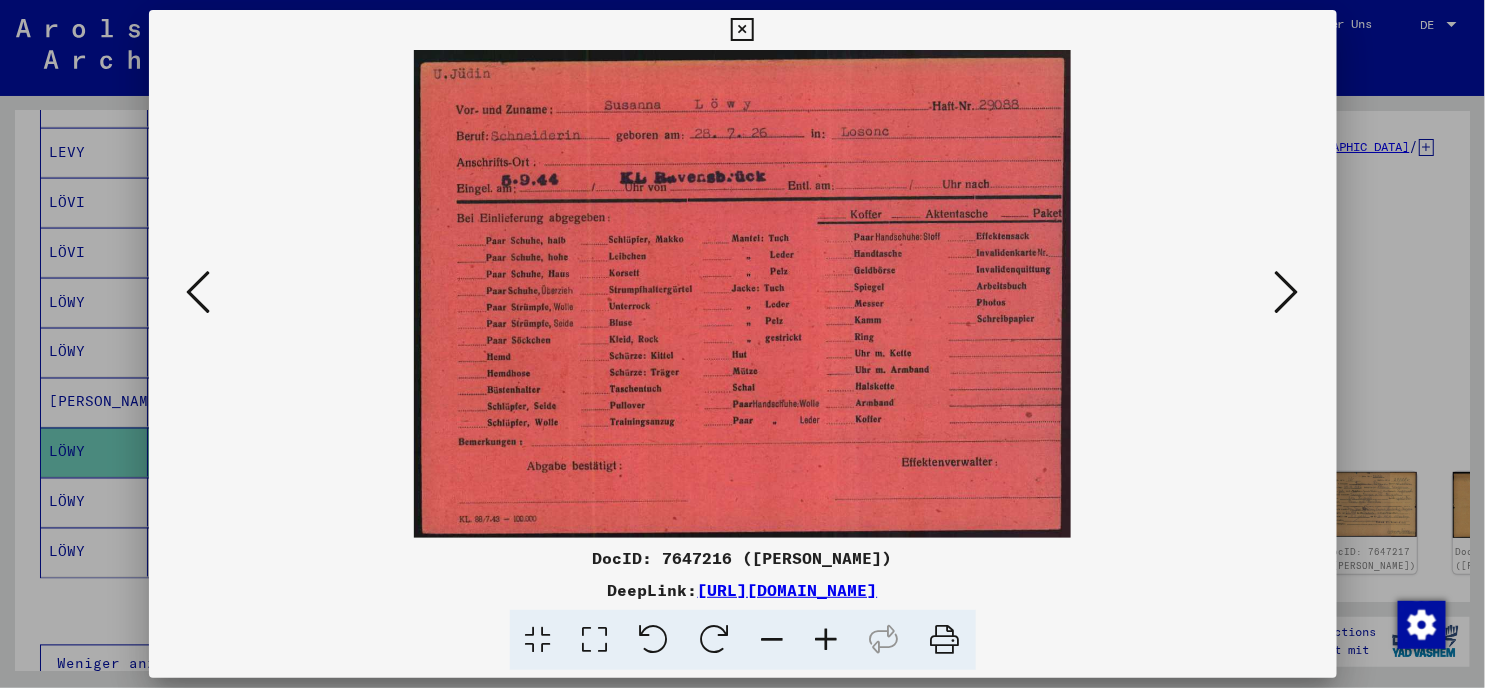 click at bounding box center (1287, 292) 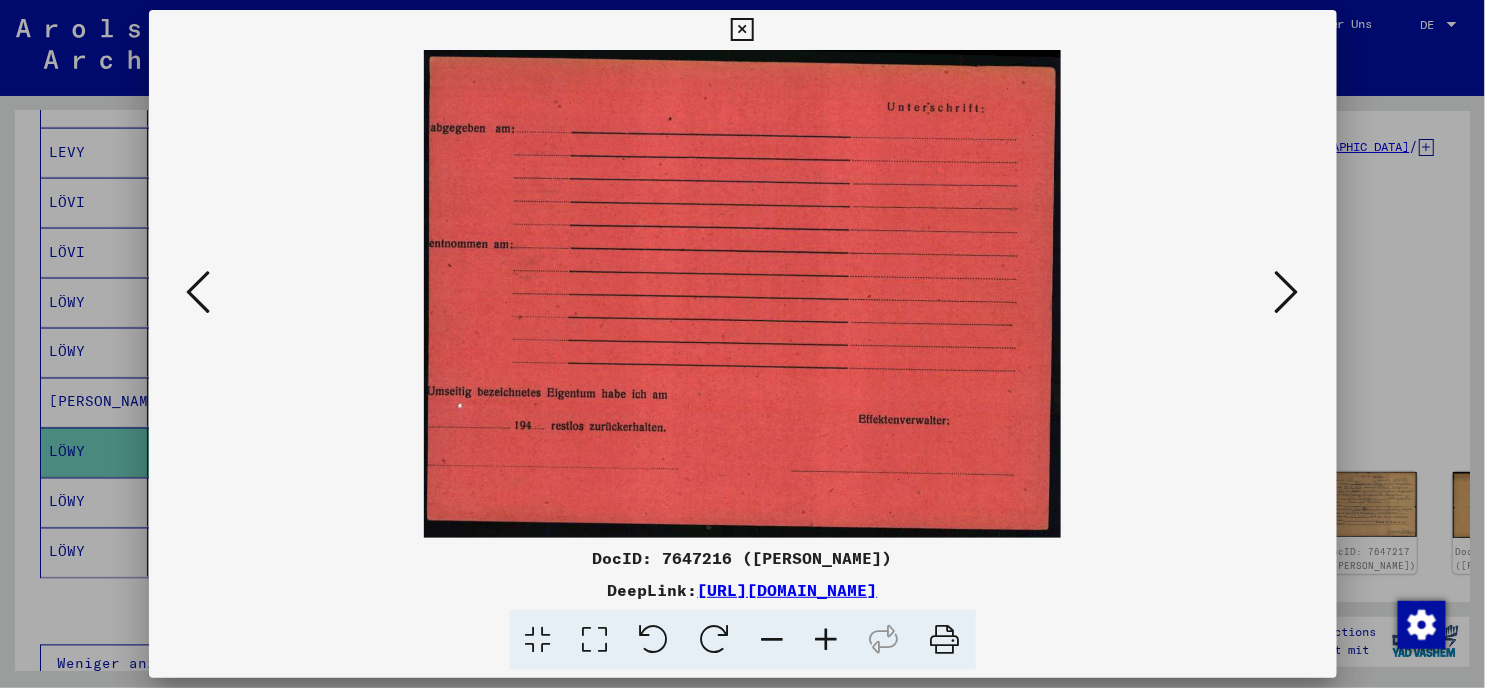 click at bounding box center [1287, 292] 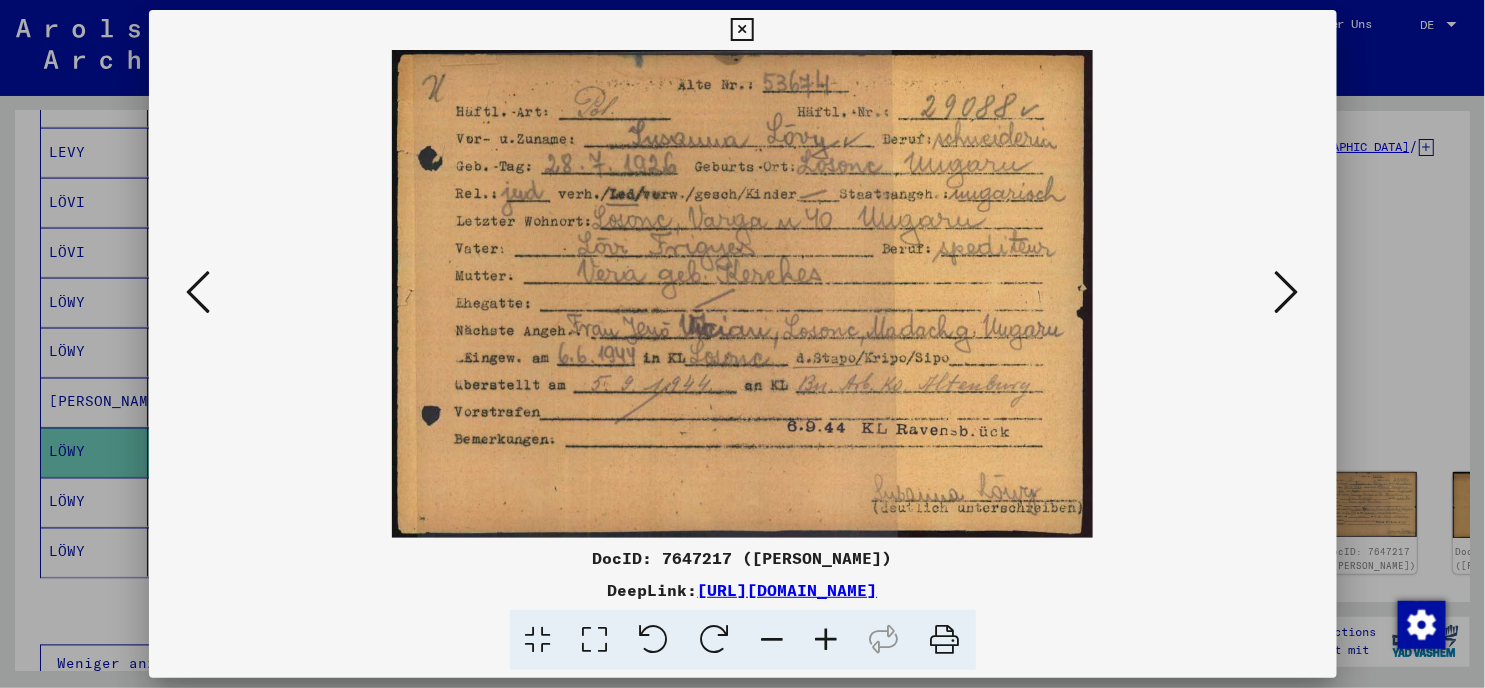 click at bounding box center (1287, 292) 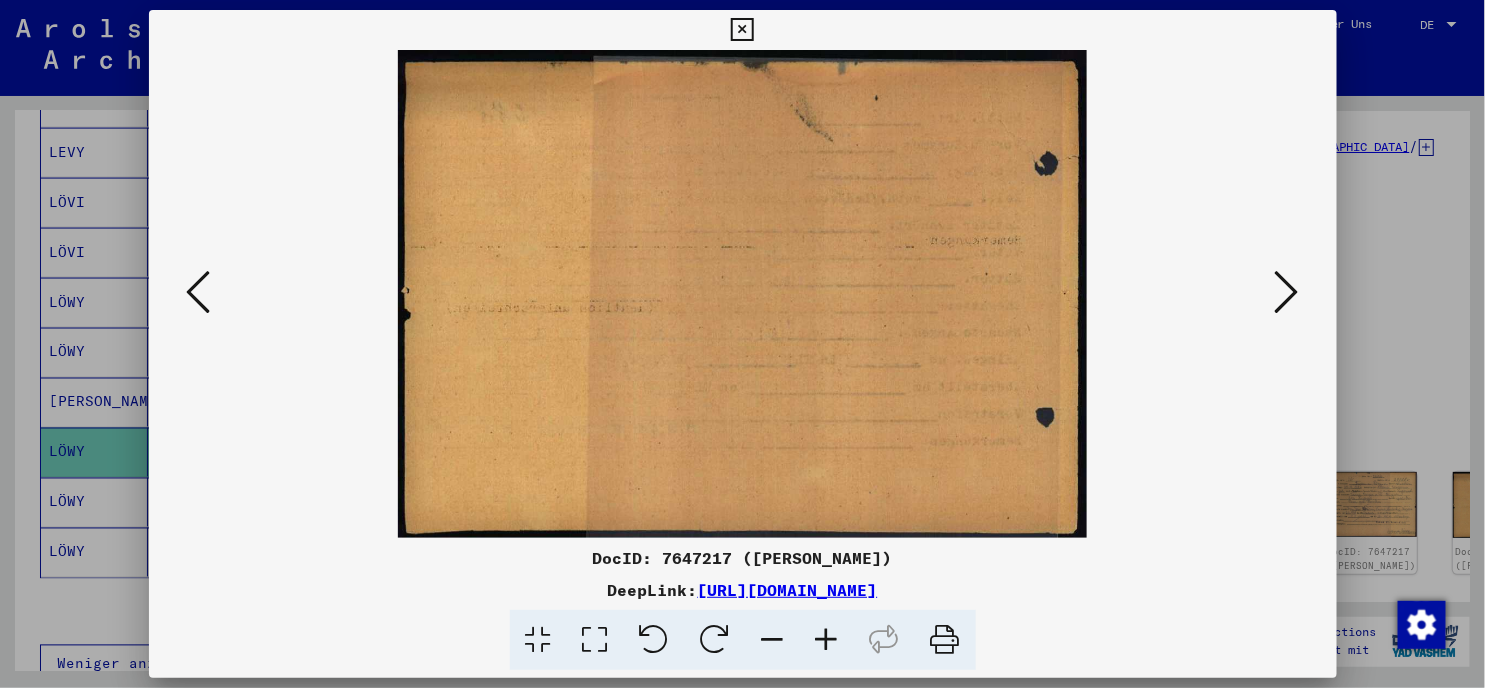 click at bounding box center [1287, 292] 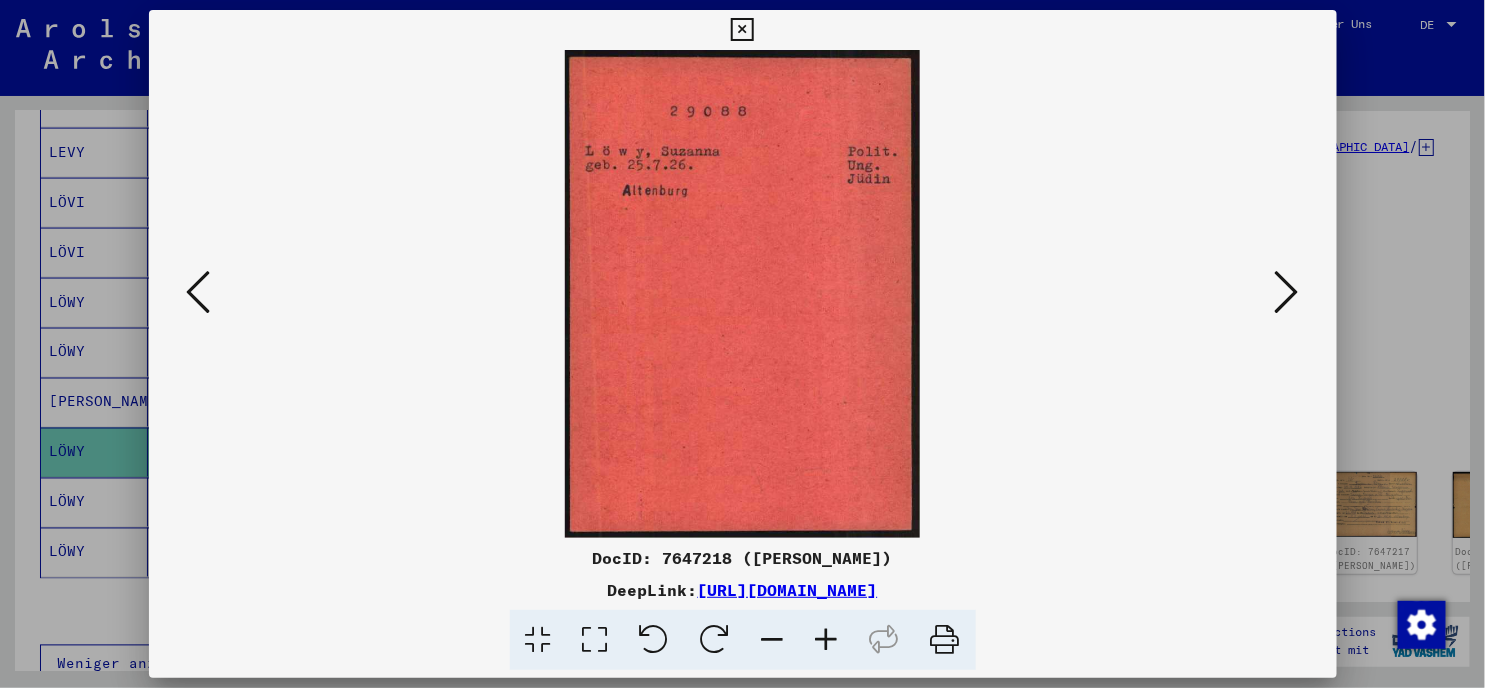 click at bounding box center (1287, 292) 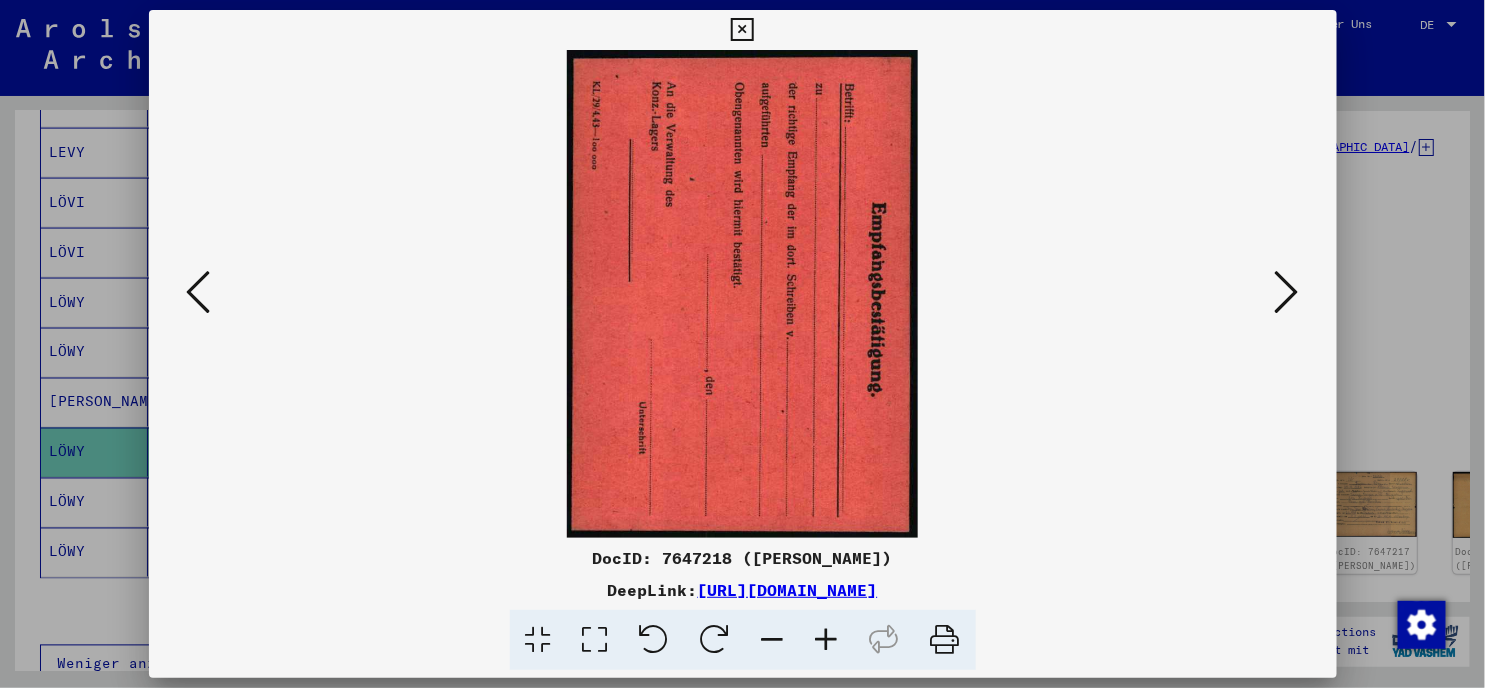 click at bounding box center [1287, 292] 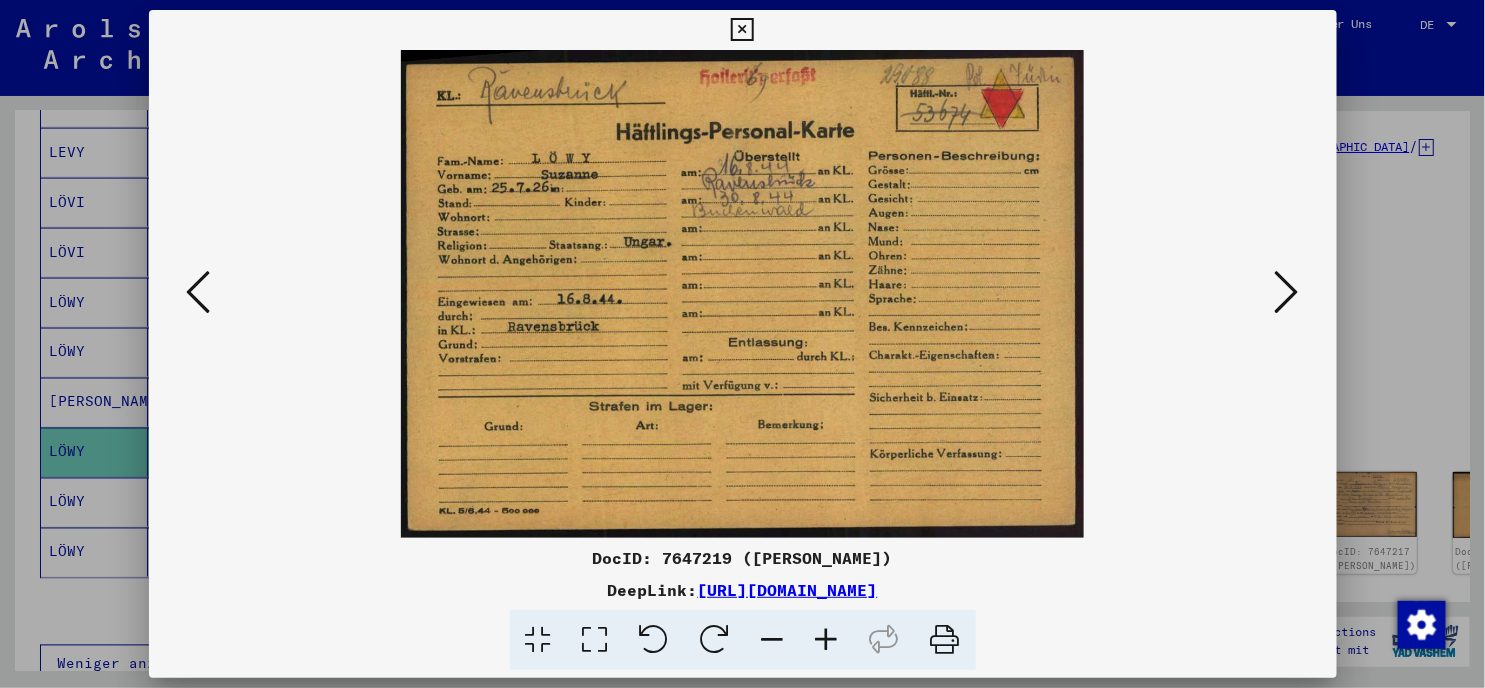 click at bounding box center (1287, 292) 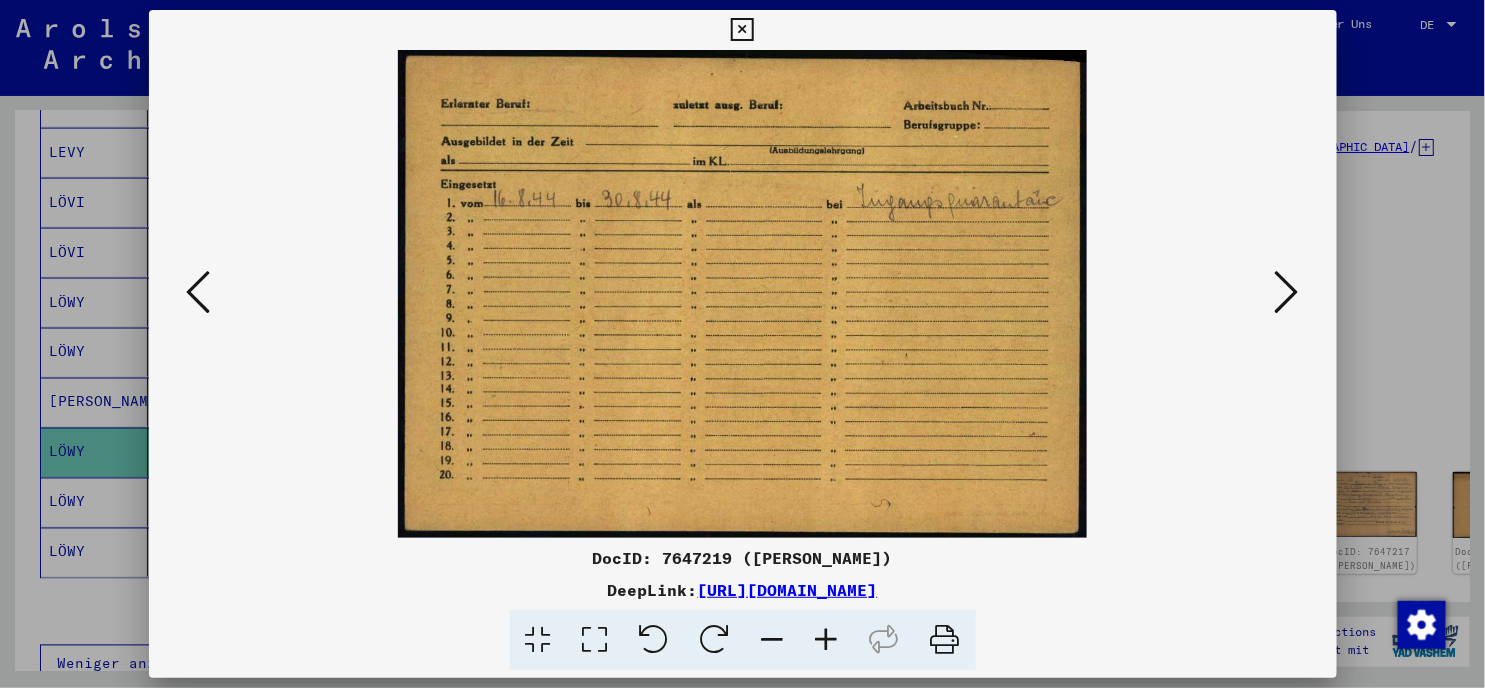 click at bounding box center (1287, 292) 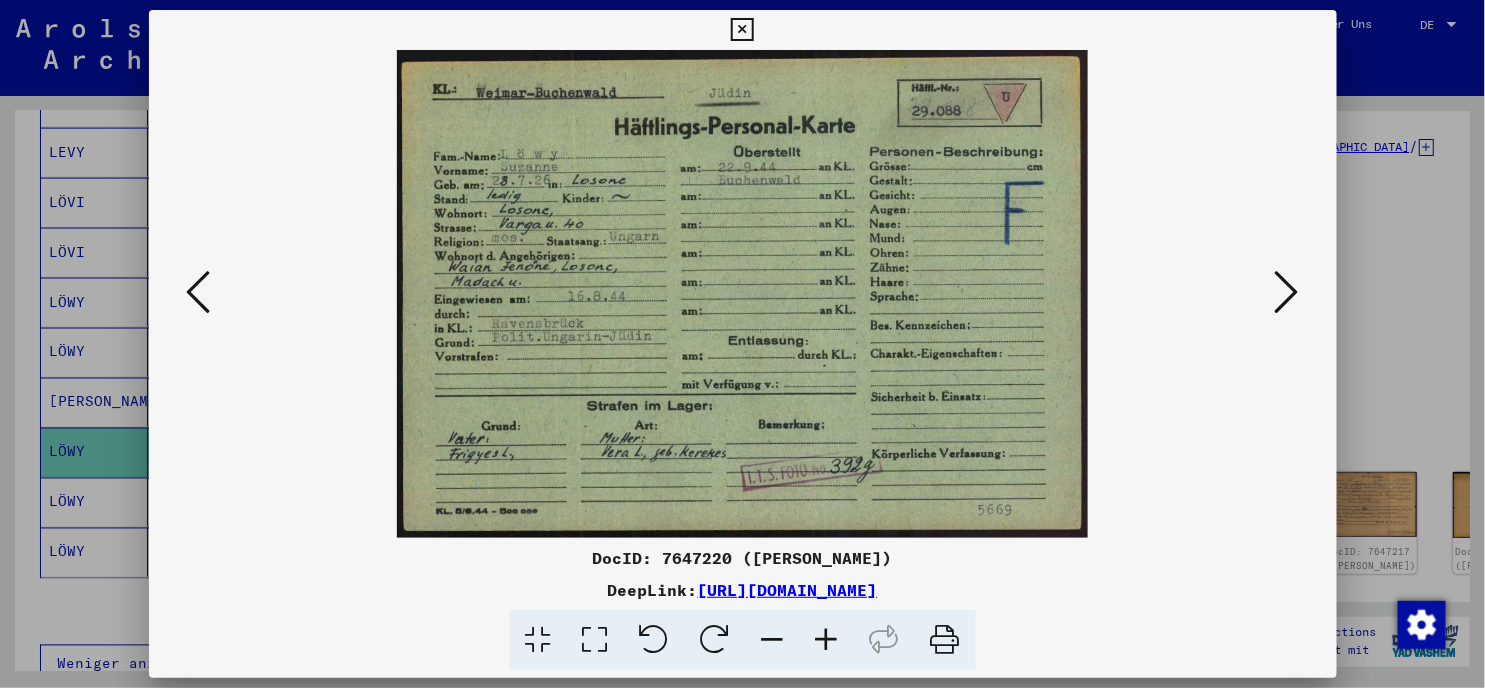 click at bounding box center [199, 292] 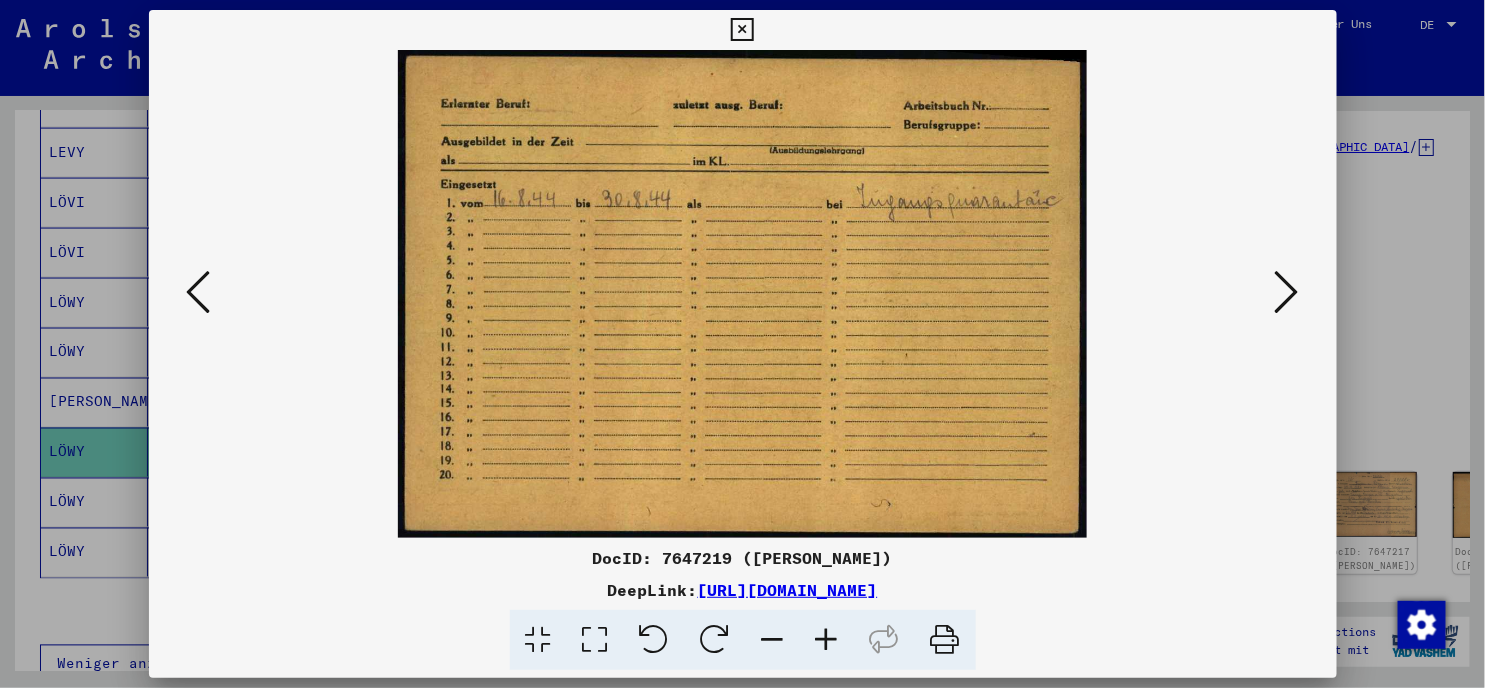 click at bounding box center (199, 292) 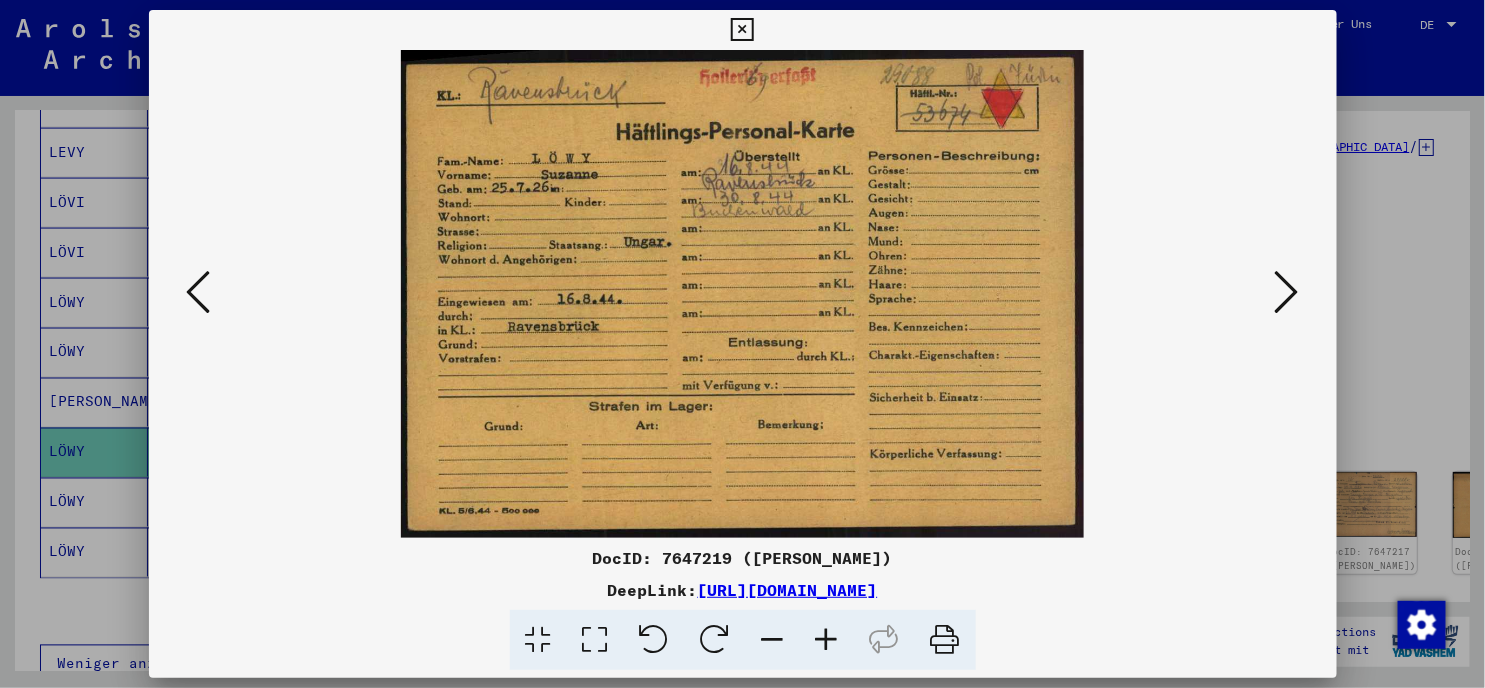 click at bounding box center [1287, 292] 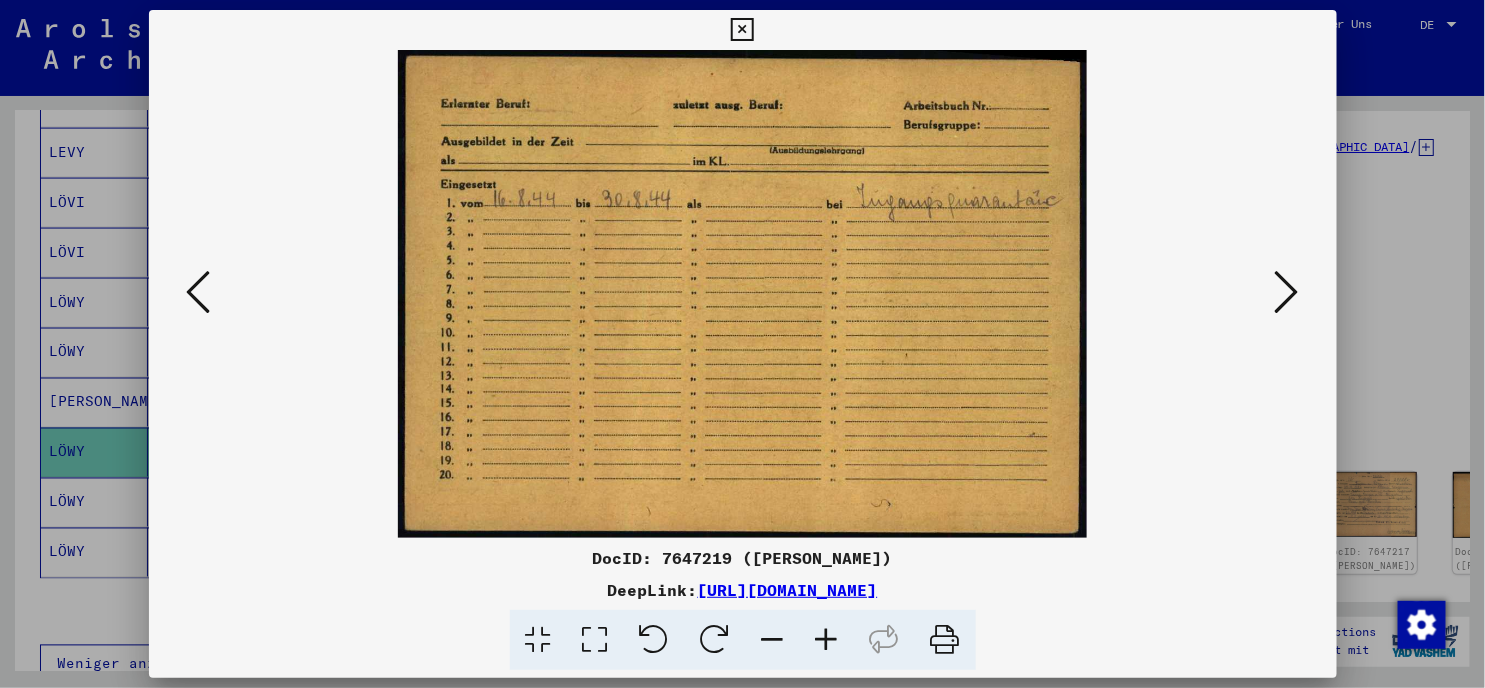 click at bounding box center (1287, 292) 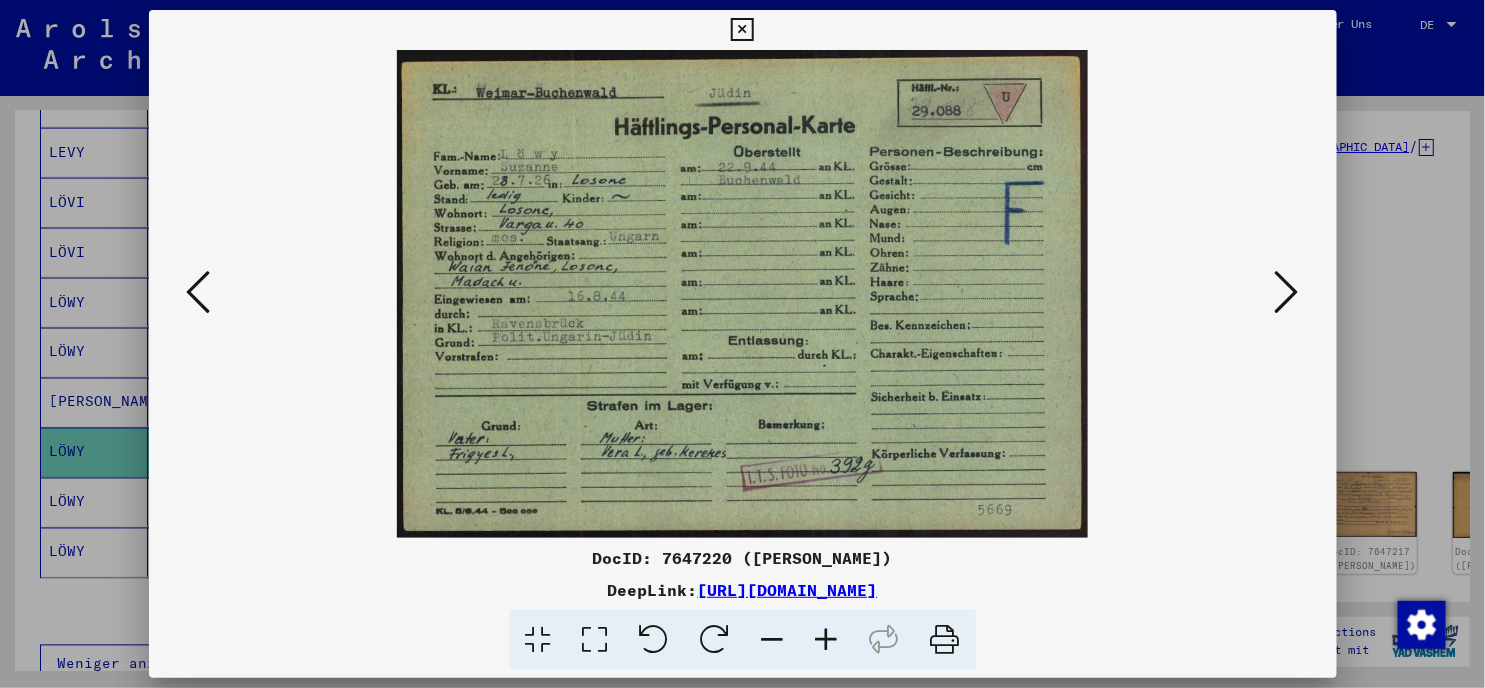 click at bounding box center [1287, 292] 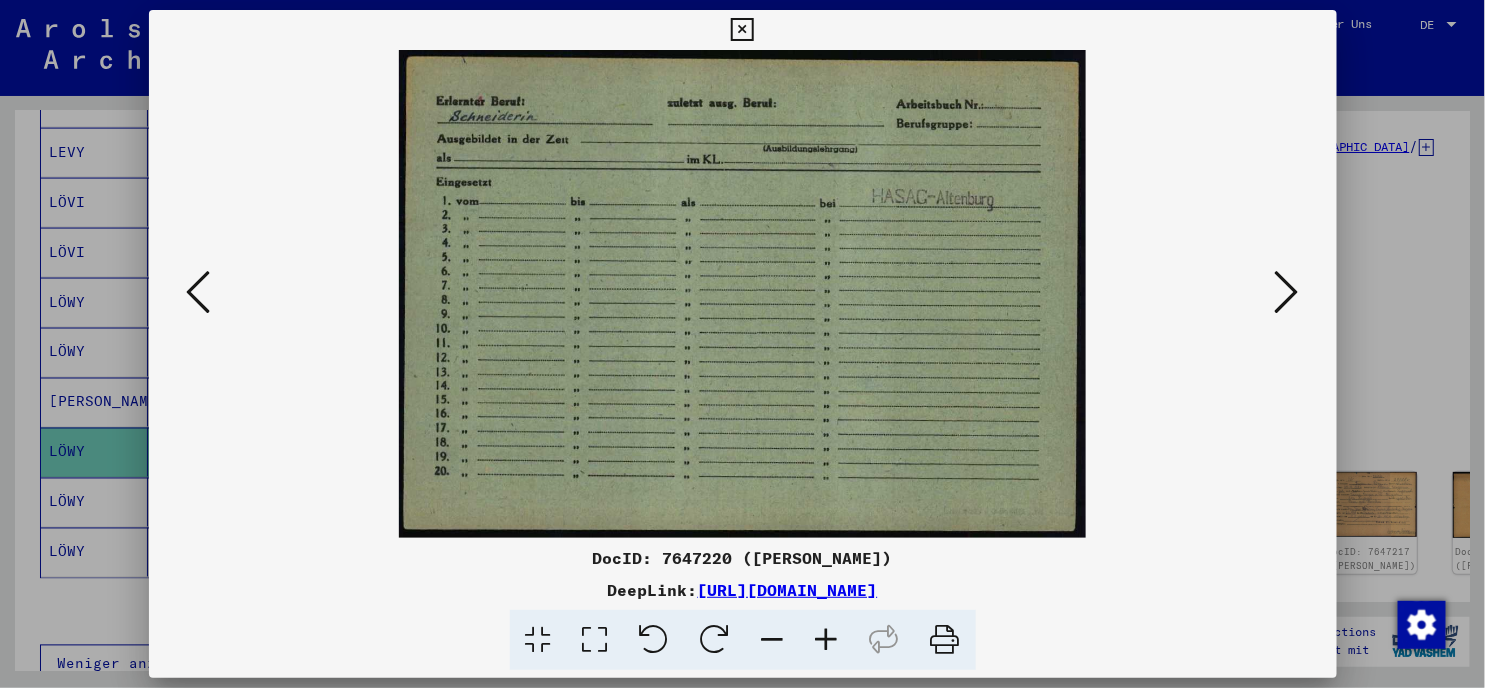 click at bounding box center [1287, 292] 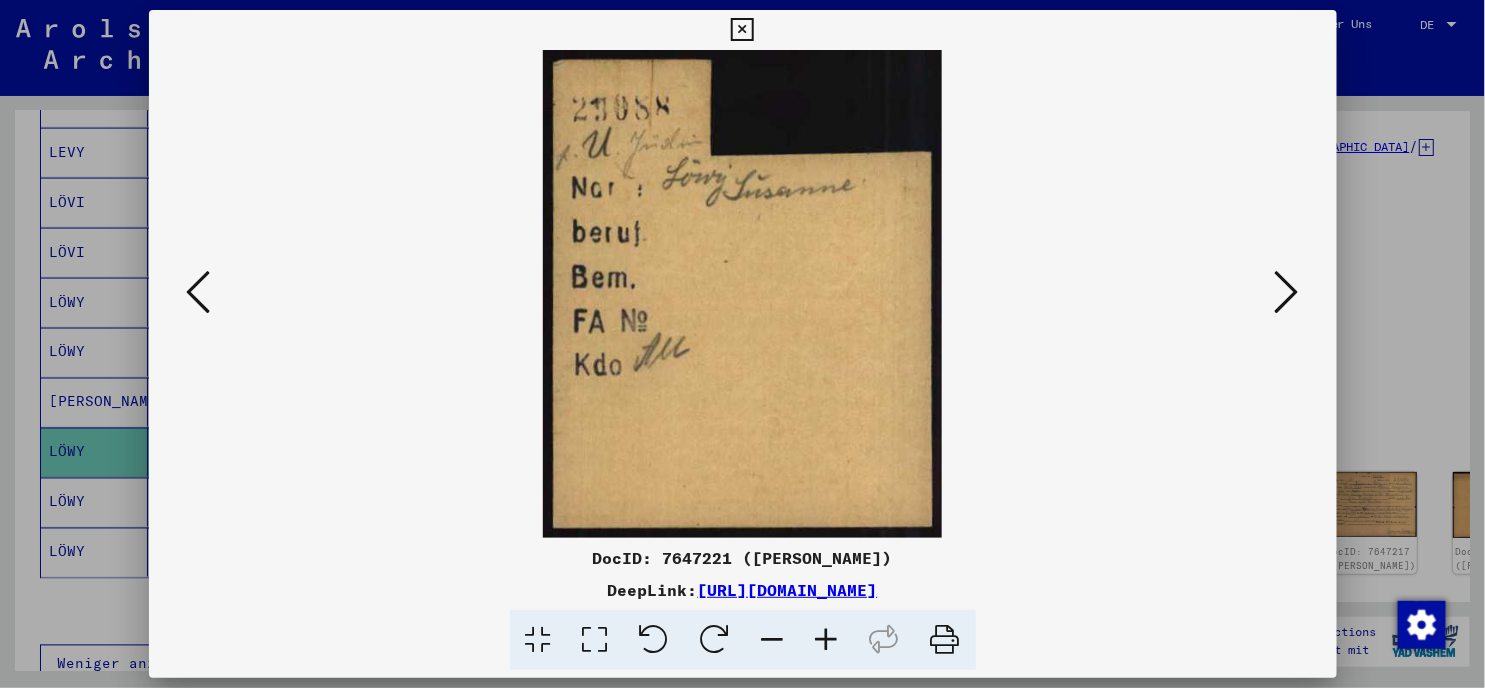 click at bounding box center (1287, 292) 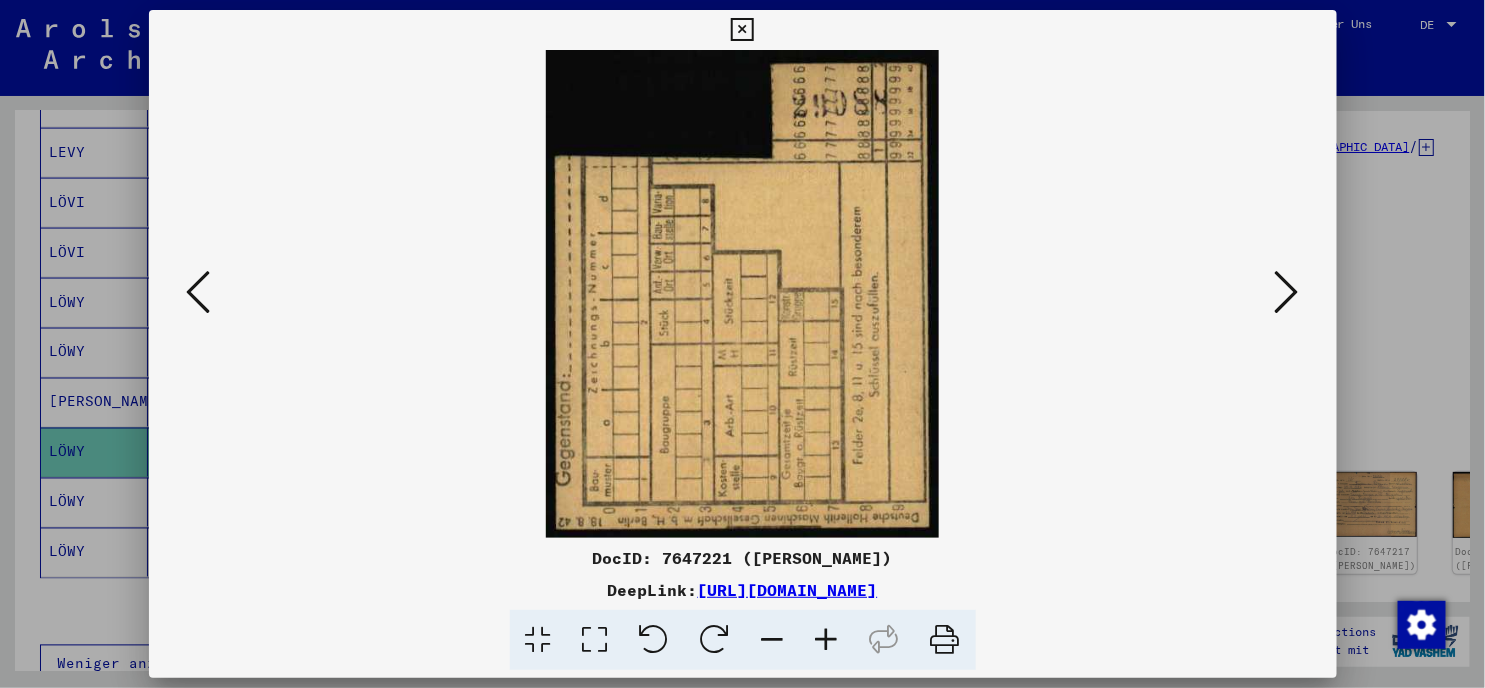 click at bounding box center [1287, 292] 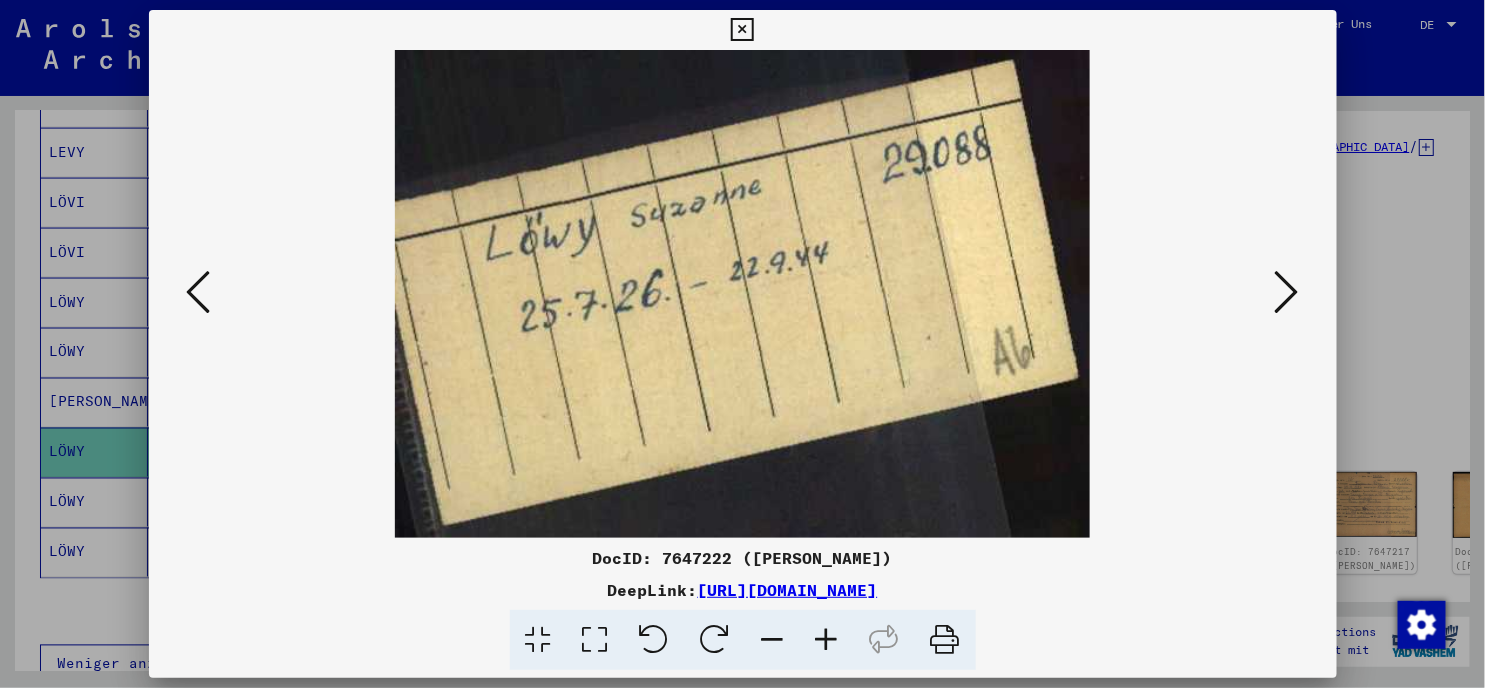 click at bounding box center (1287, 292) 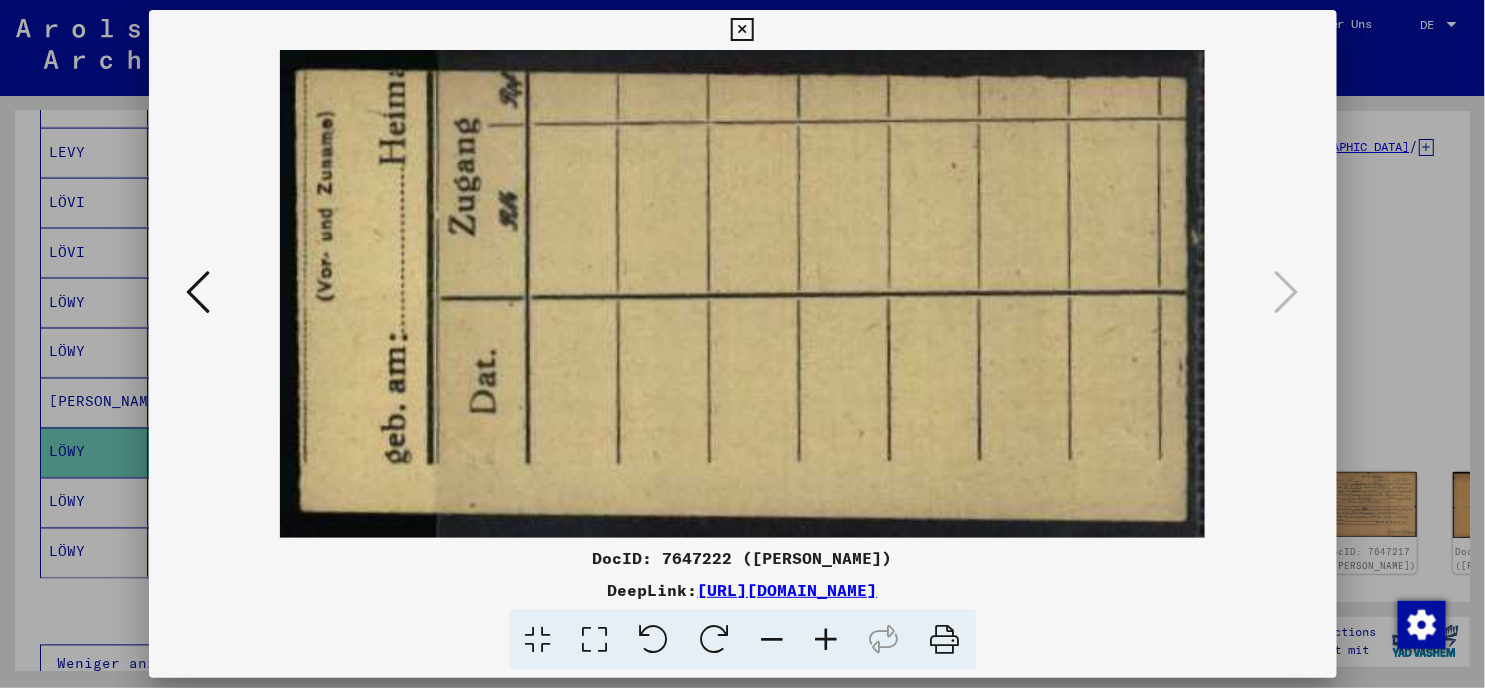 click at bounding box center (742, 30) 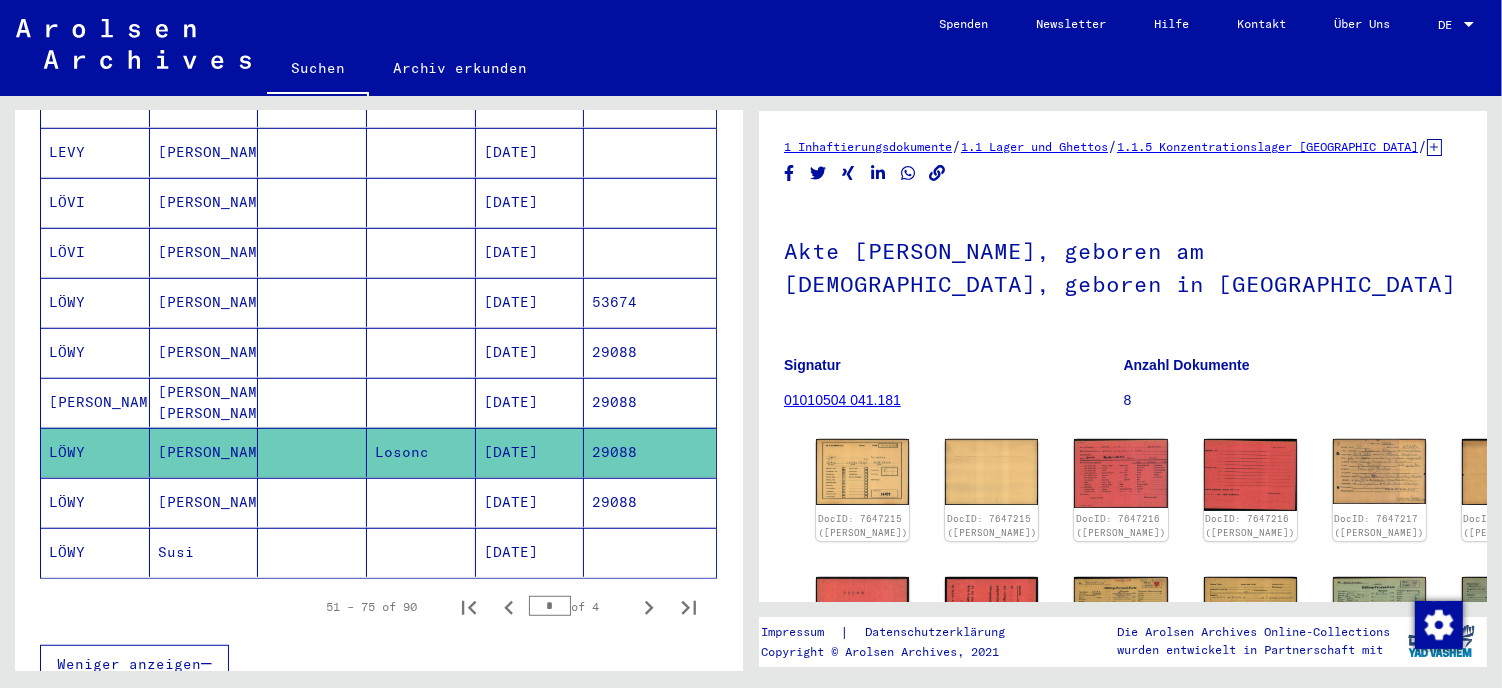 click on "LÖWY" at bounding box center [95, 552] 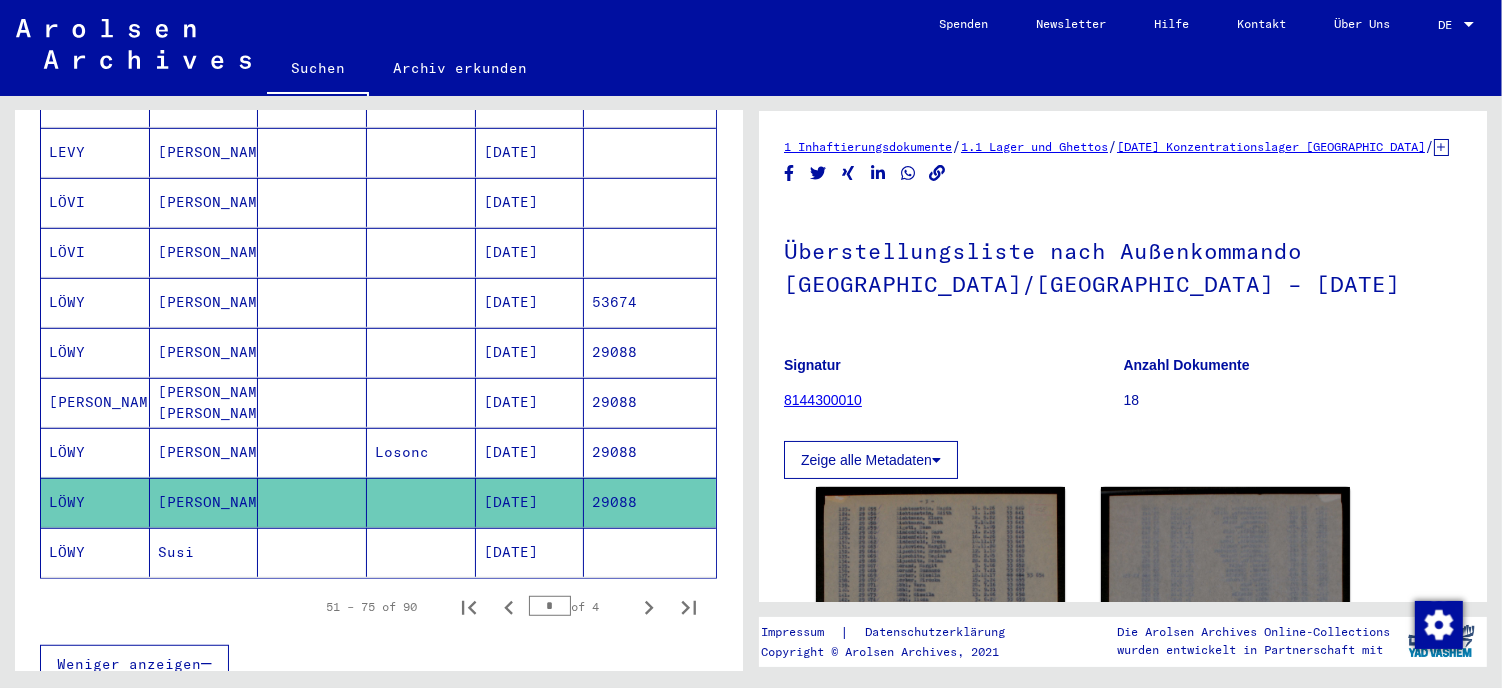 scroll, scrollTop: 0, scrollLeft: 0, axis: both 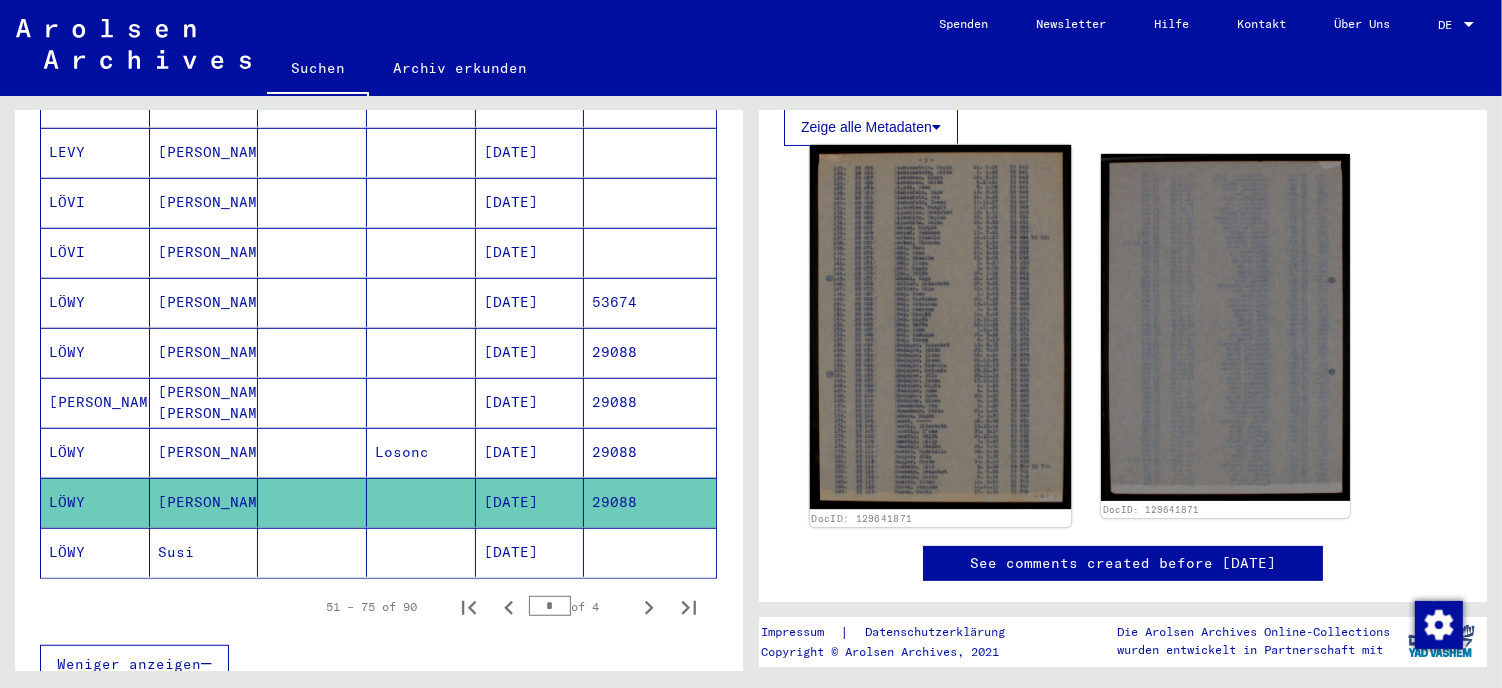 click 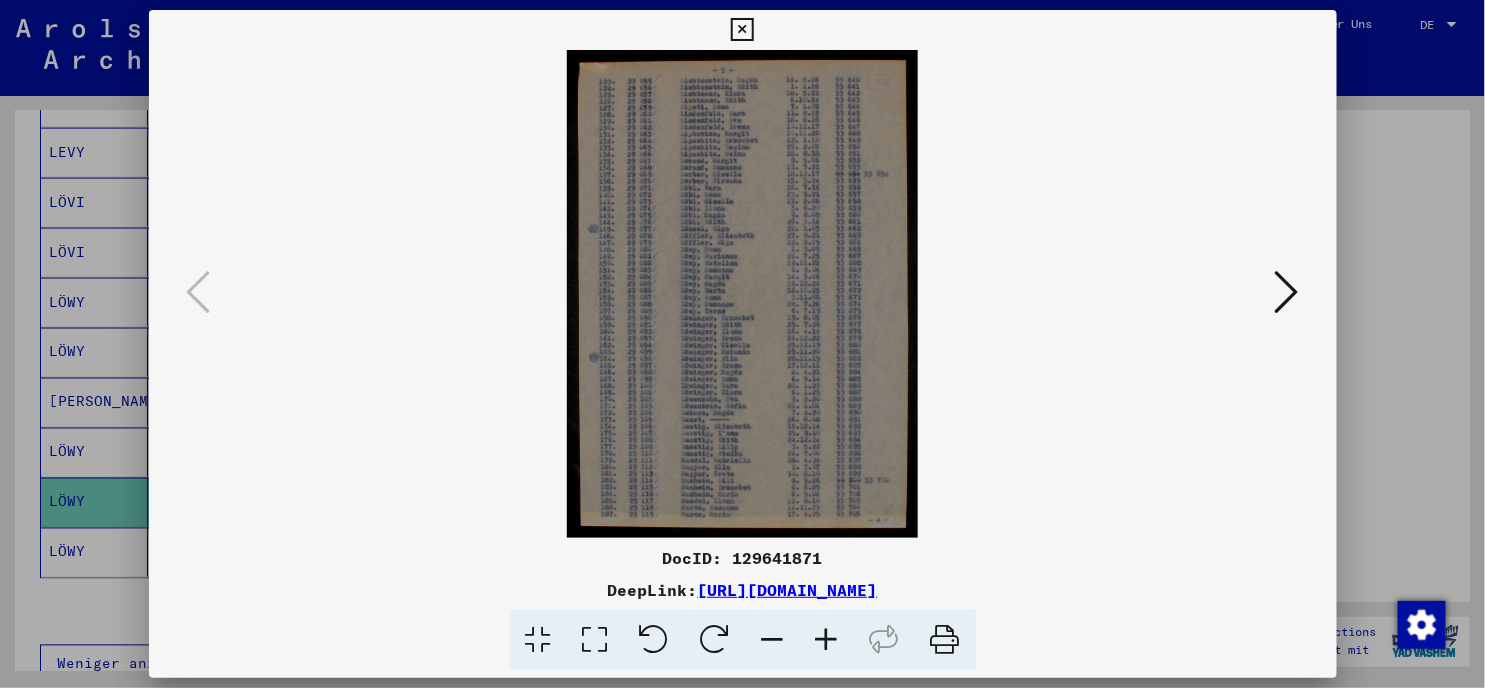 click at bounding box center (827, 640) 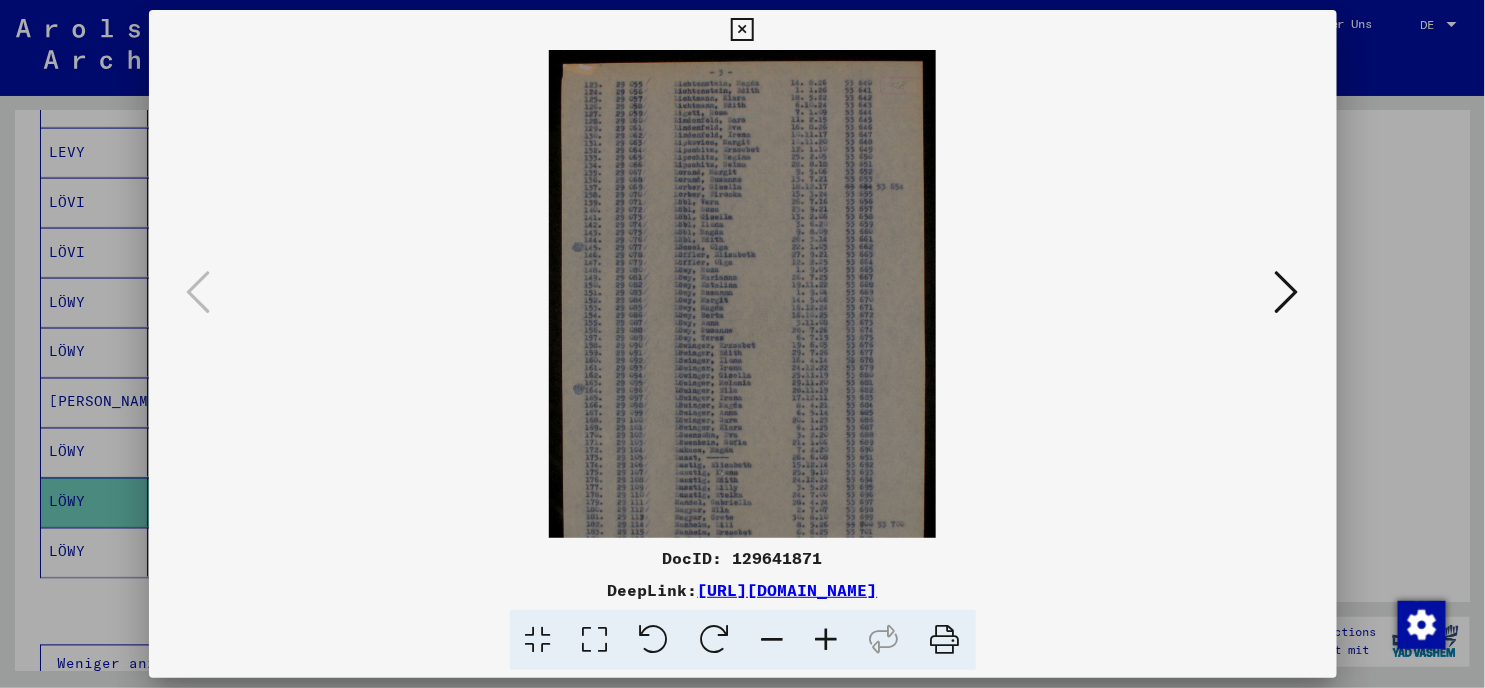 click at bounding box center (827, 640) 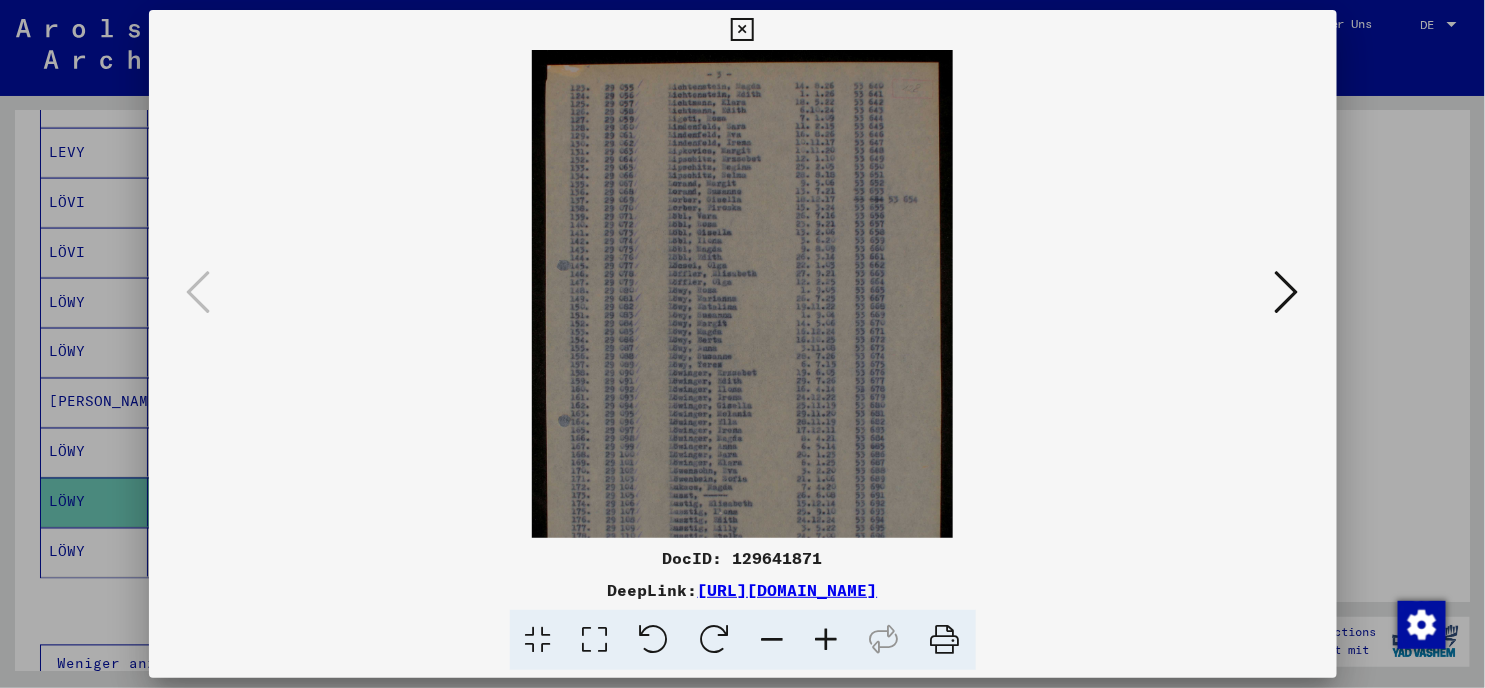 click at bounding box center (827, 640) 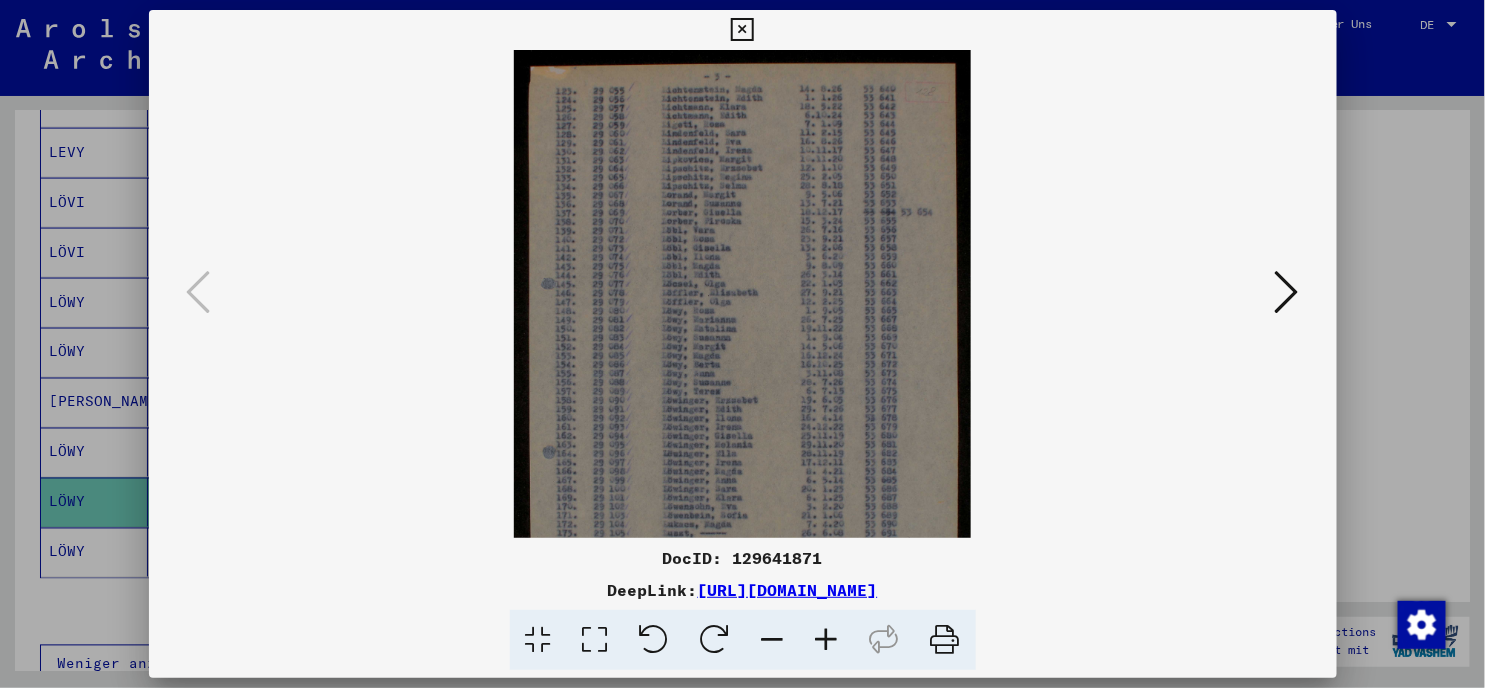 click at bounding box center (827, 640) 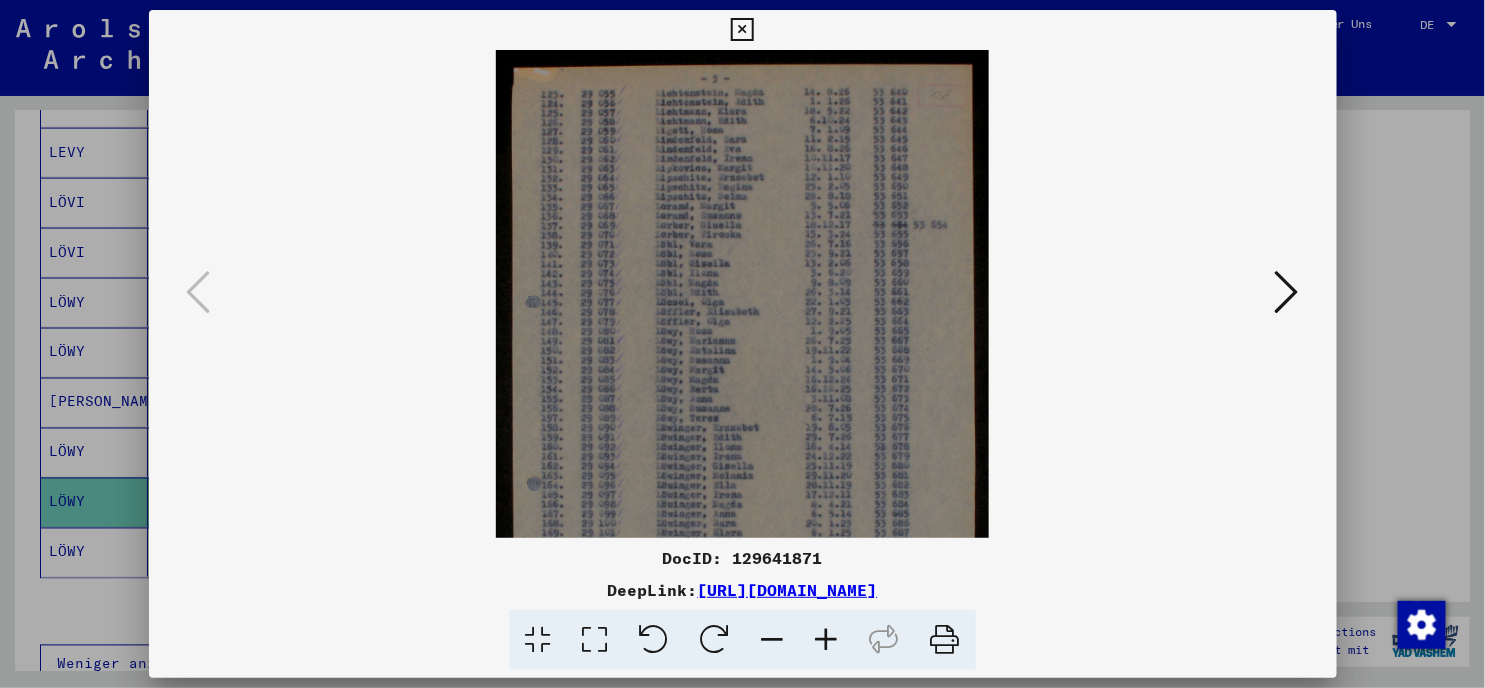 click at bounding box center (827, 640) 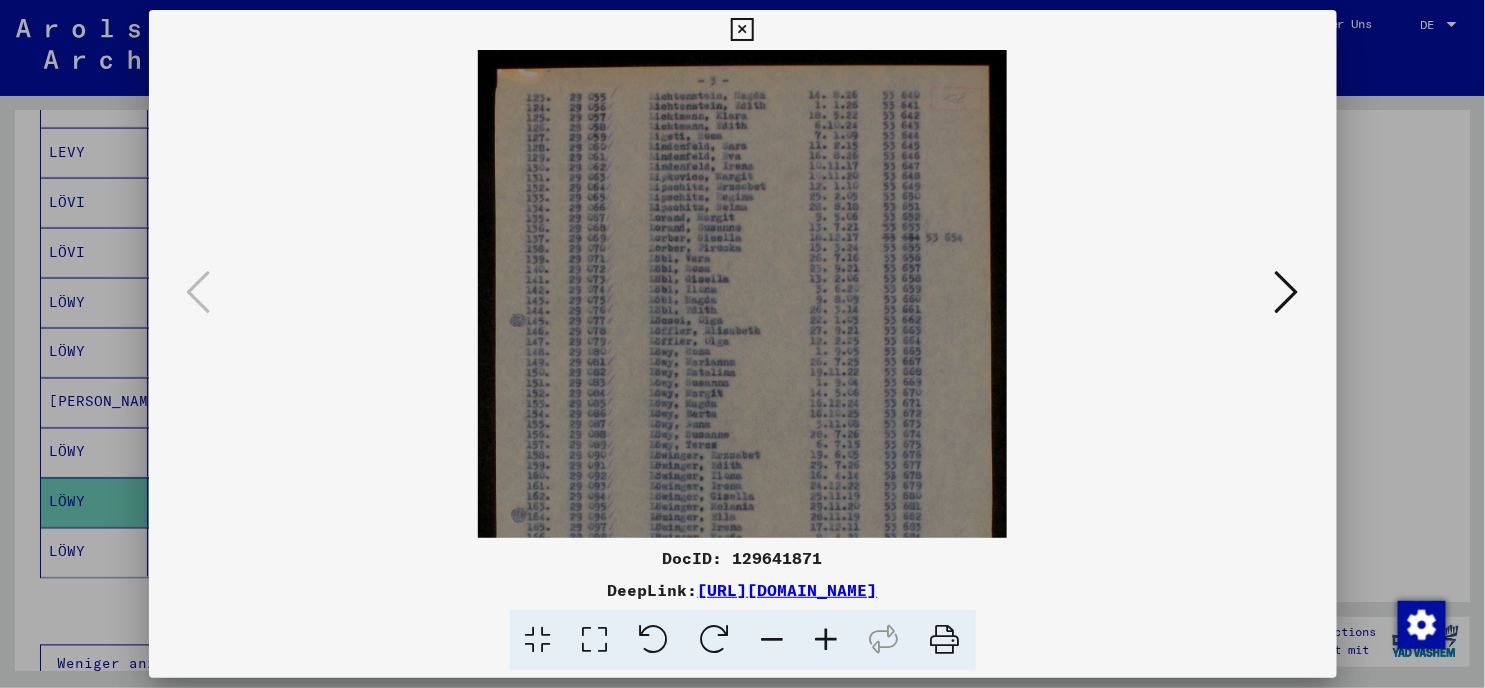 click at bounding box center (827, 640) 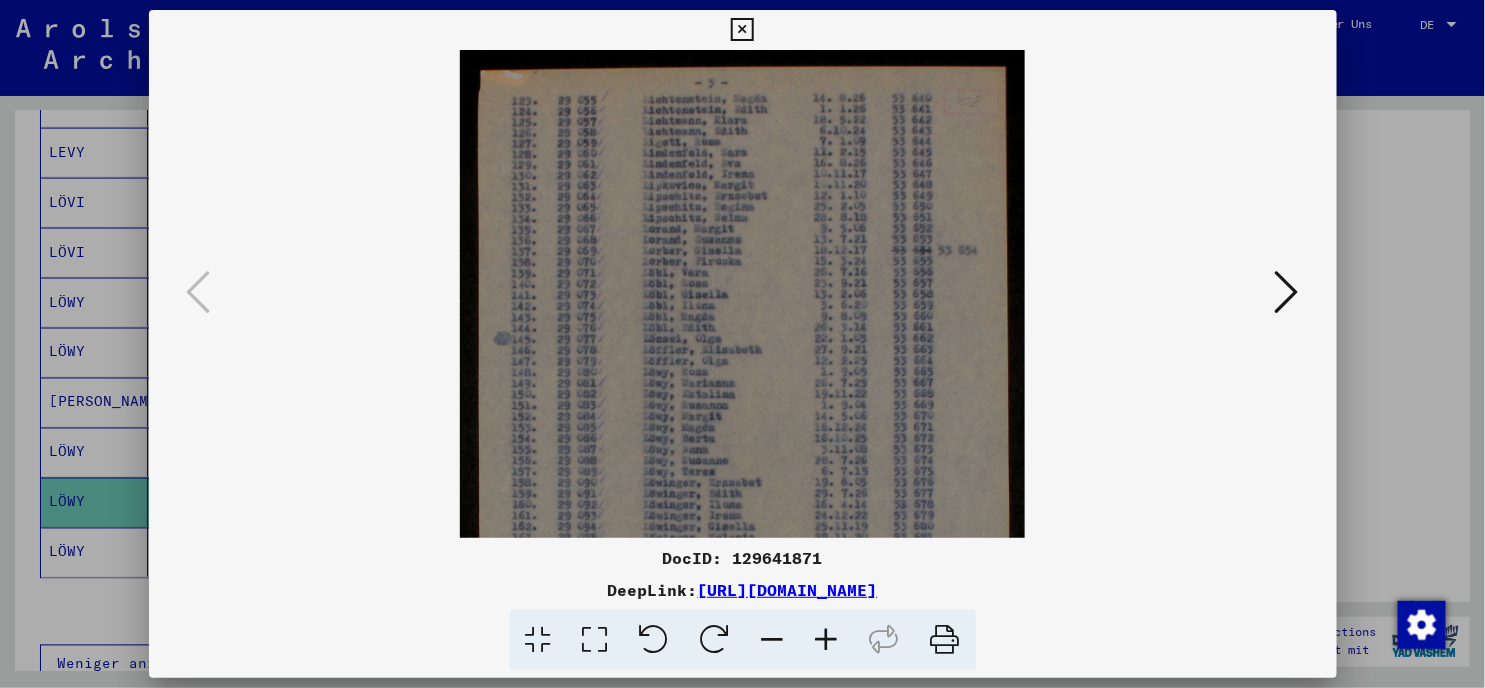 click at bounding box center [827, 640] 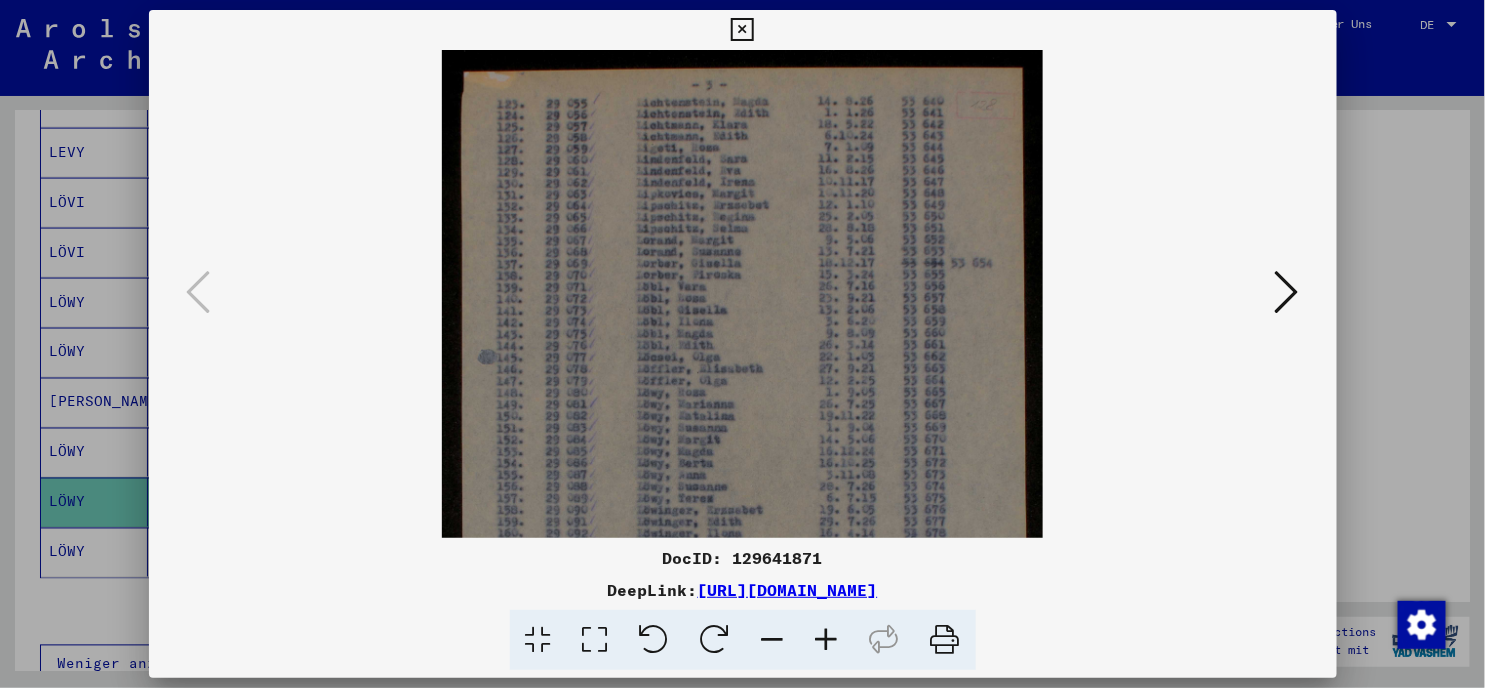 click at bounding box center [827, 640] 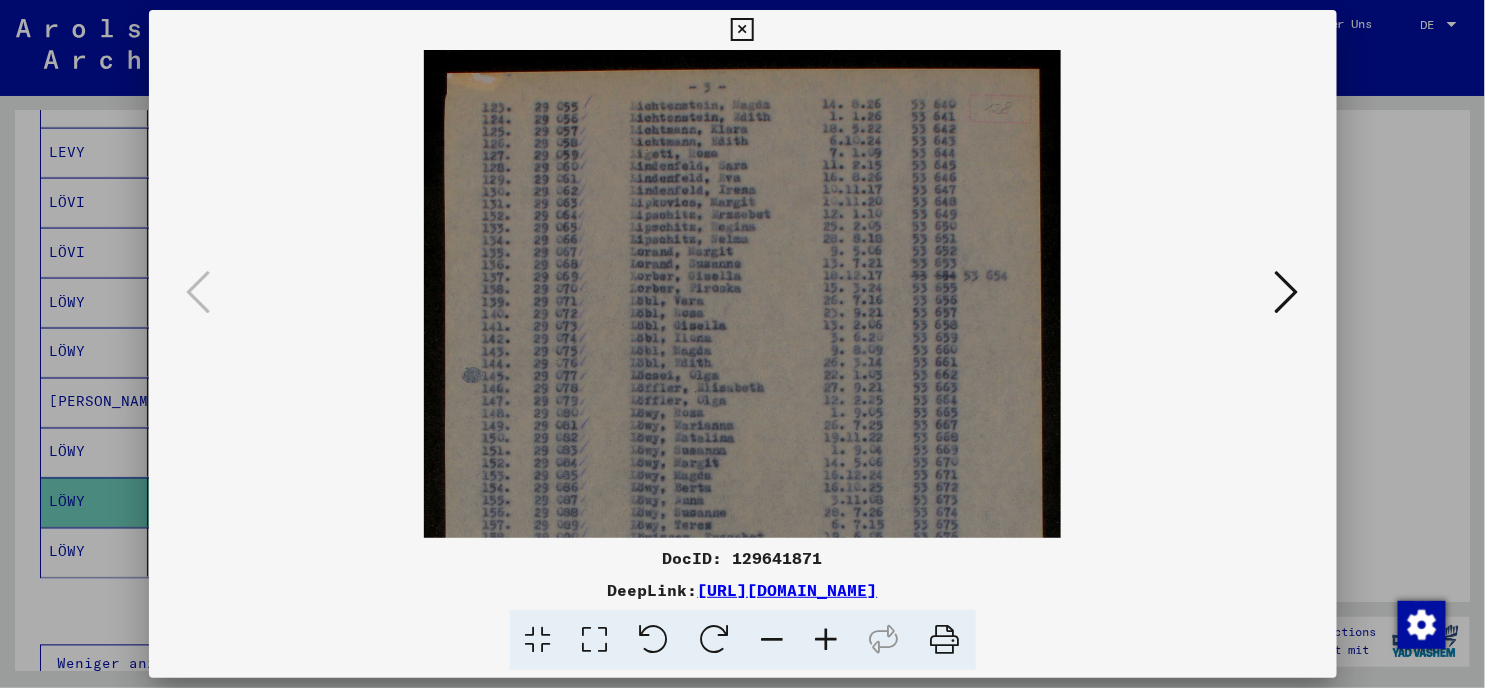click at bounding box center [827, 640] 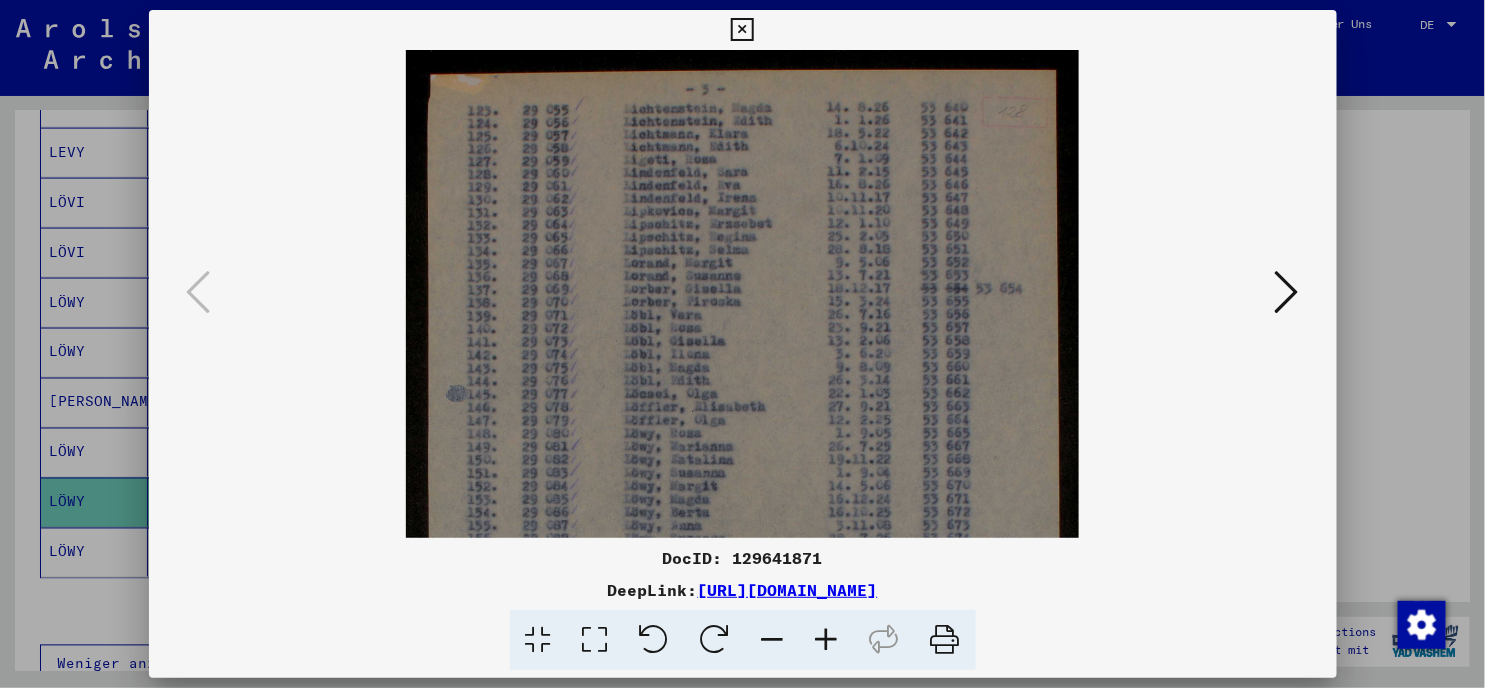 click at bounding box center (827, 640) 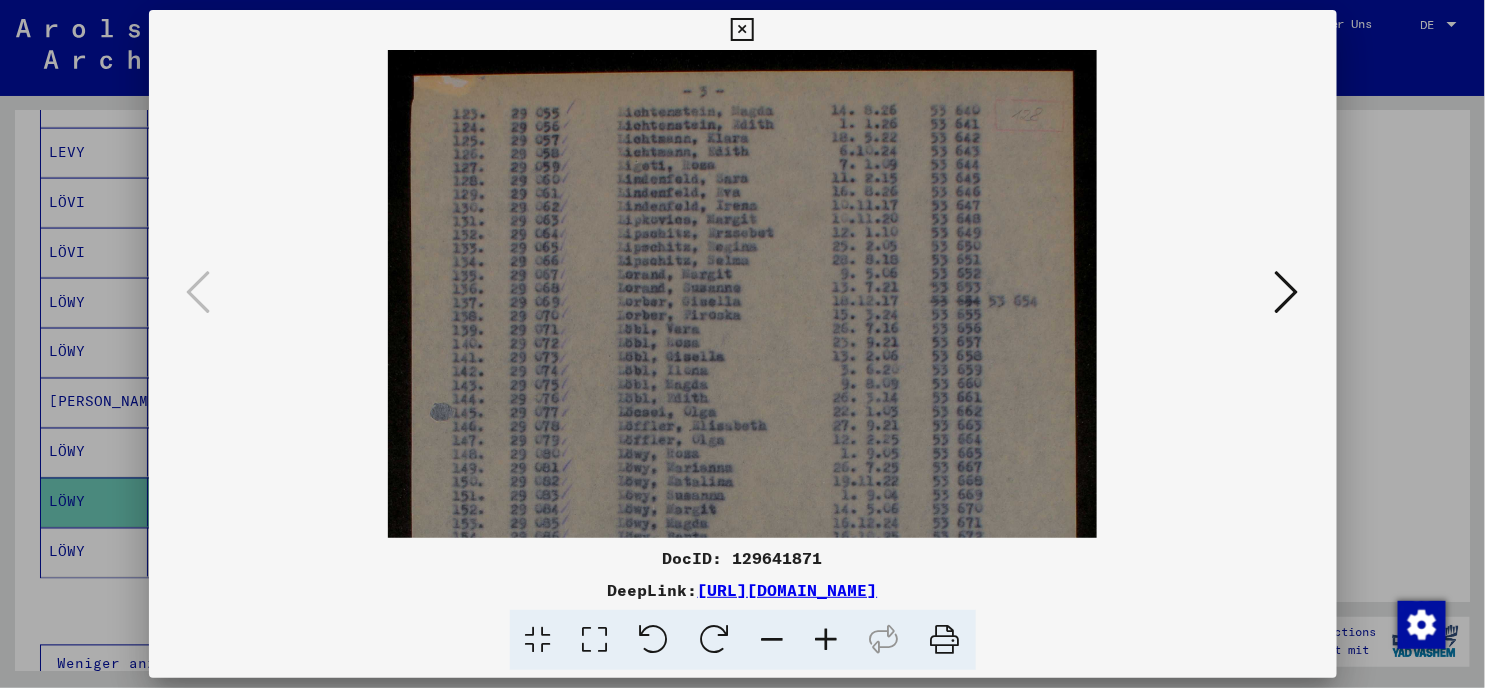 click at bounding box center (827, 640) 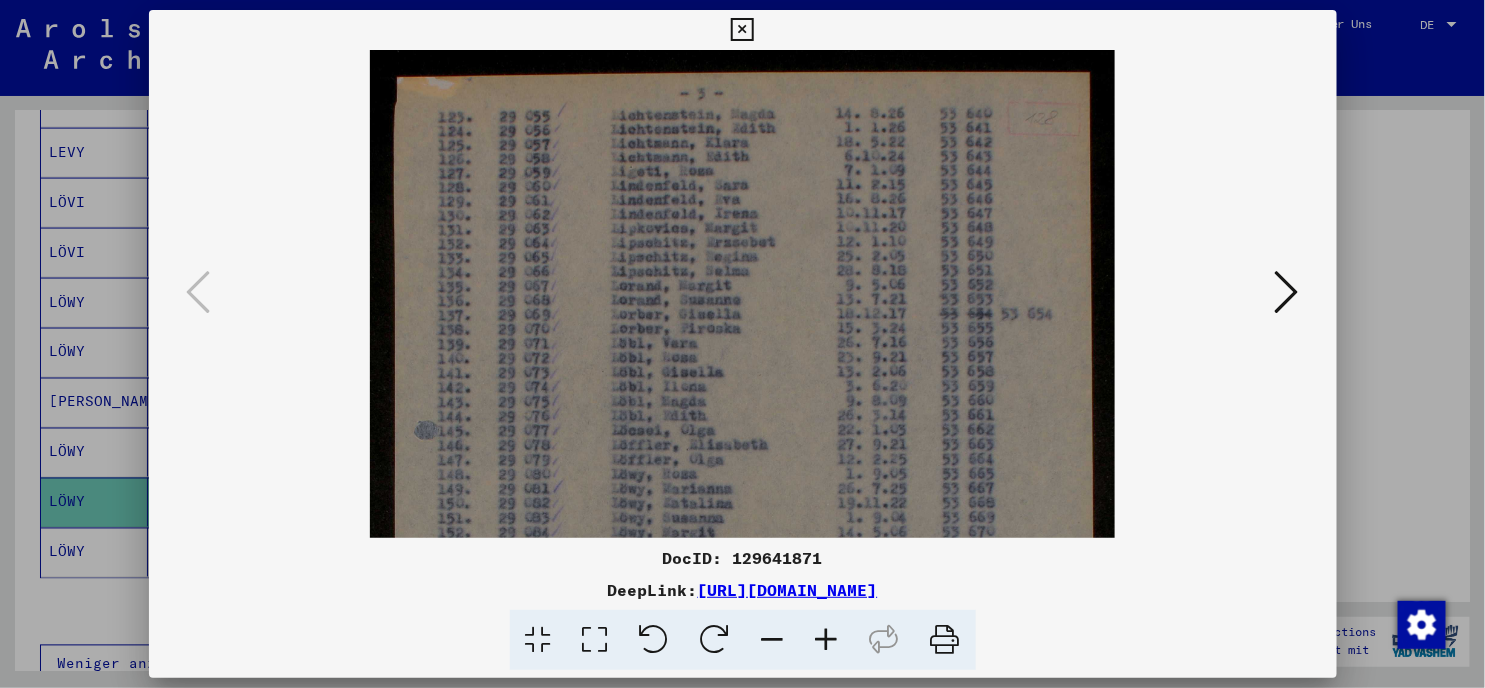 click at bounding box center (827, 640) 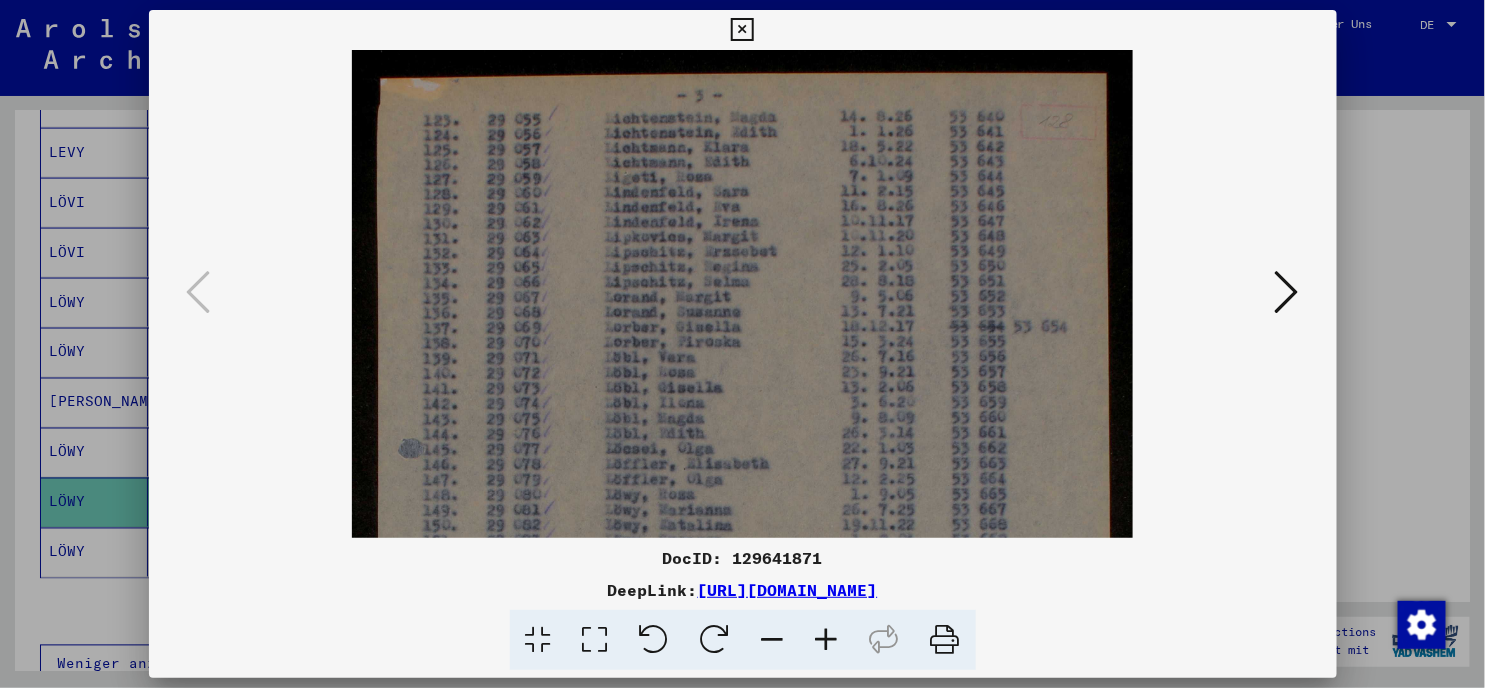 click at bounding box center [827, 640] 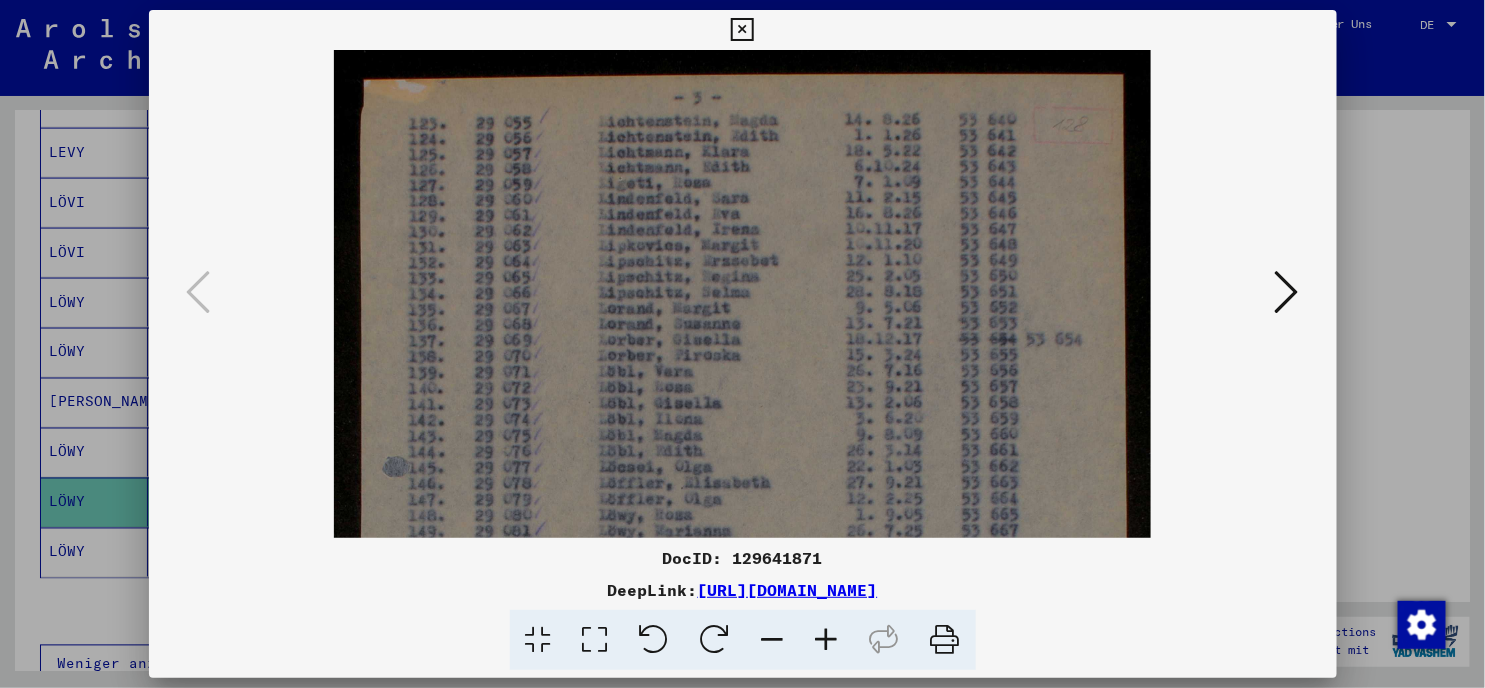 click at bounding box center (827, 640) 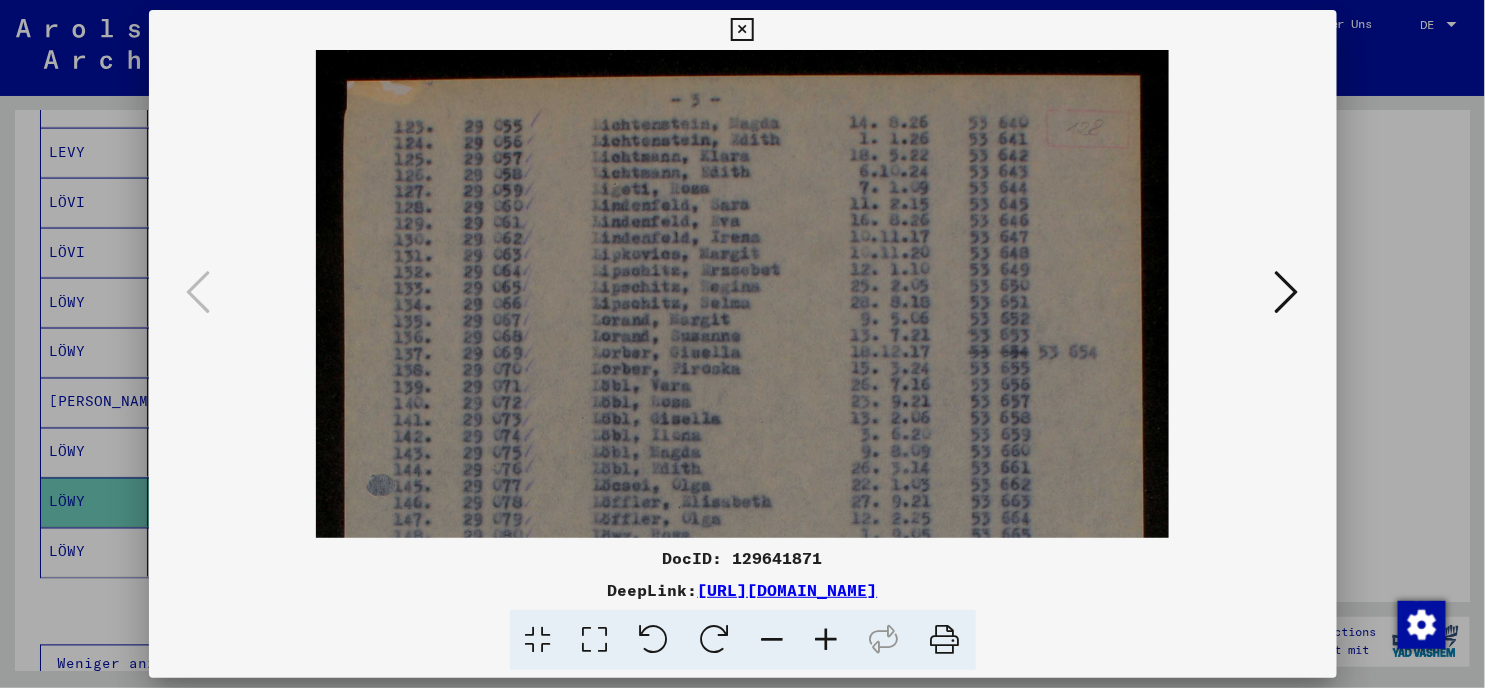 click at bounding box center [827, 640] 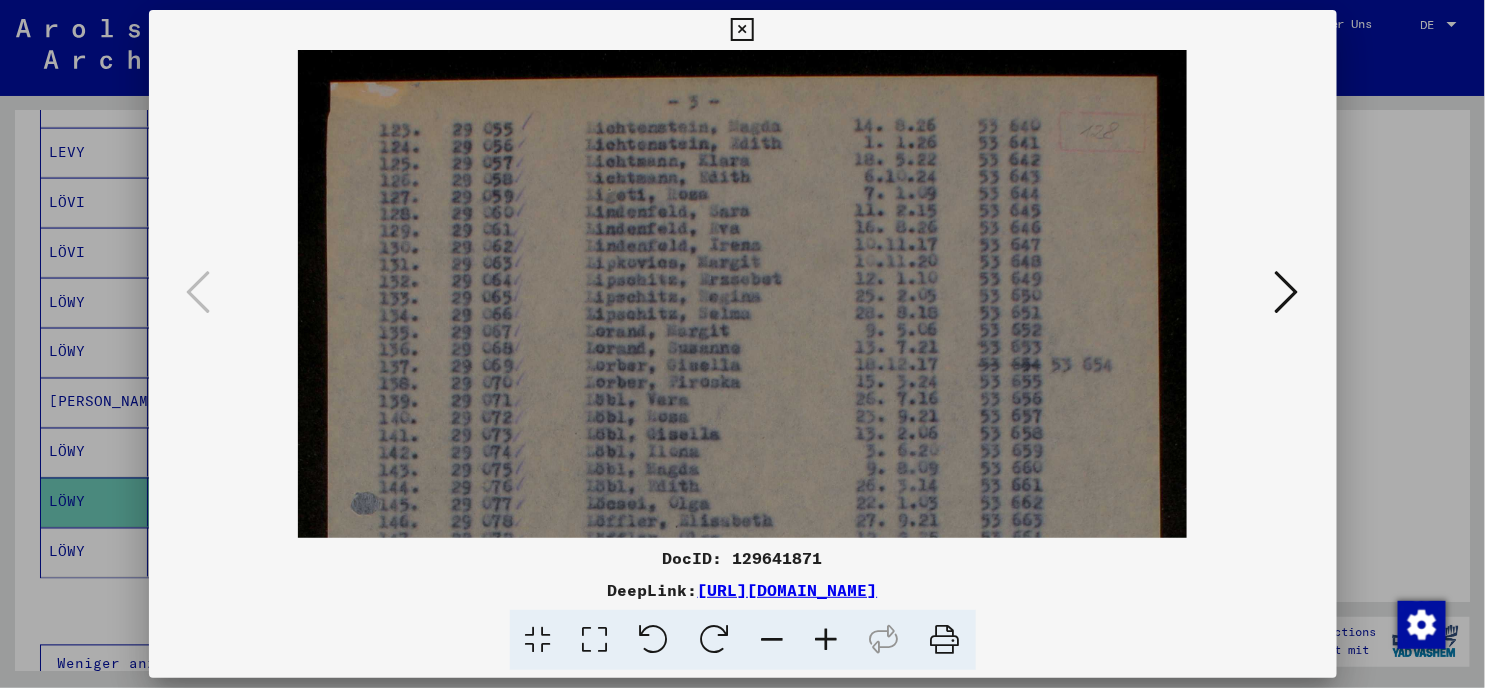 click at bounding box center (827, 640) 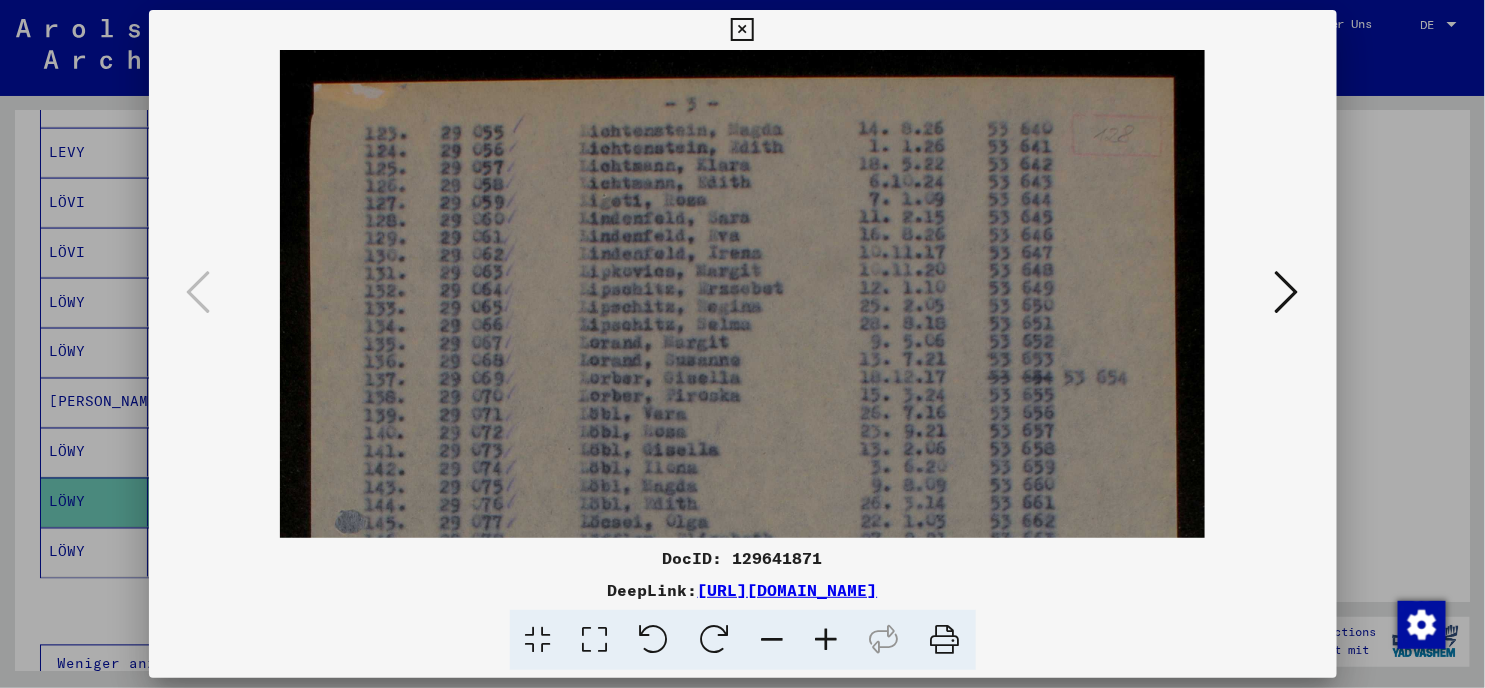 click at bounding box center [827, 640] 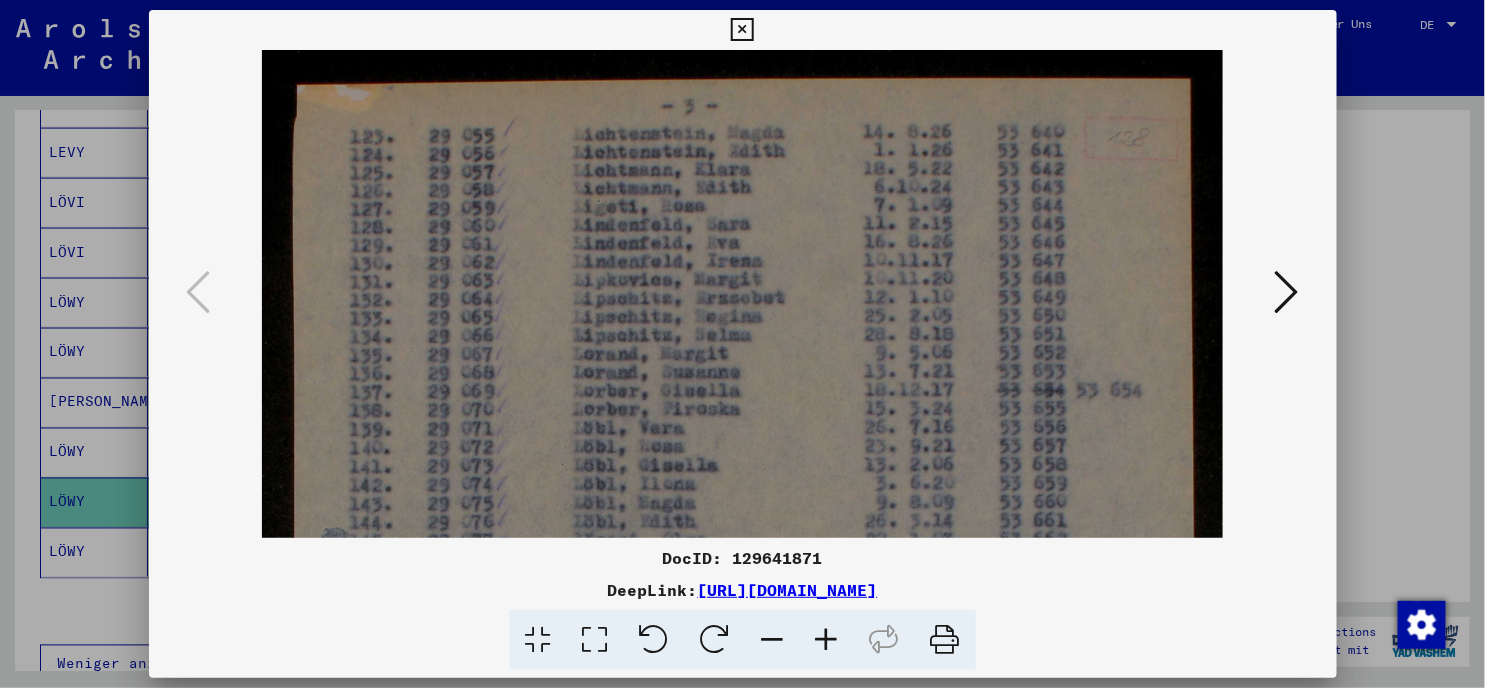 click at bounding box center [827, 640] 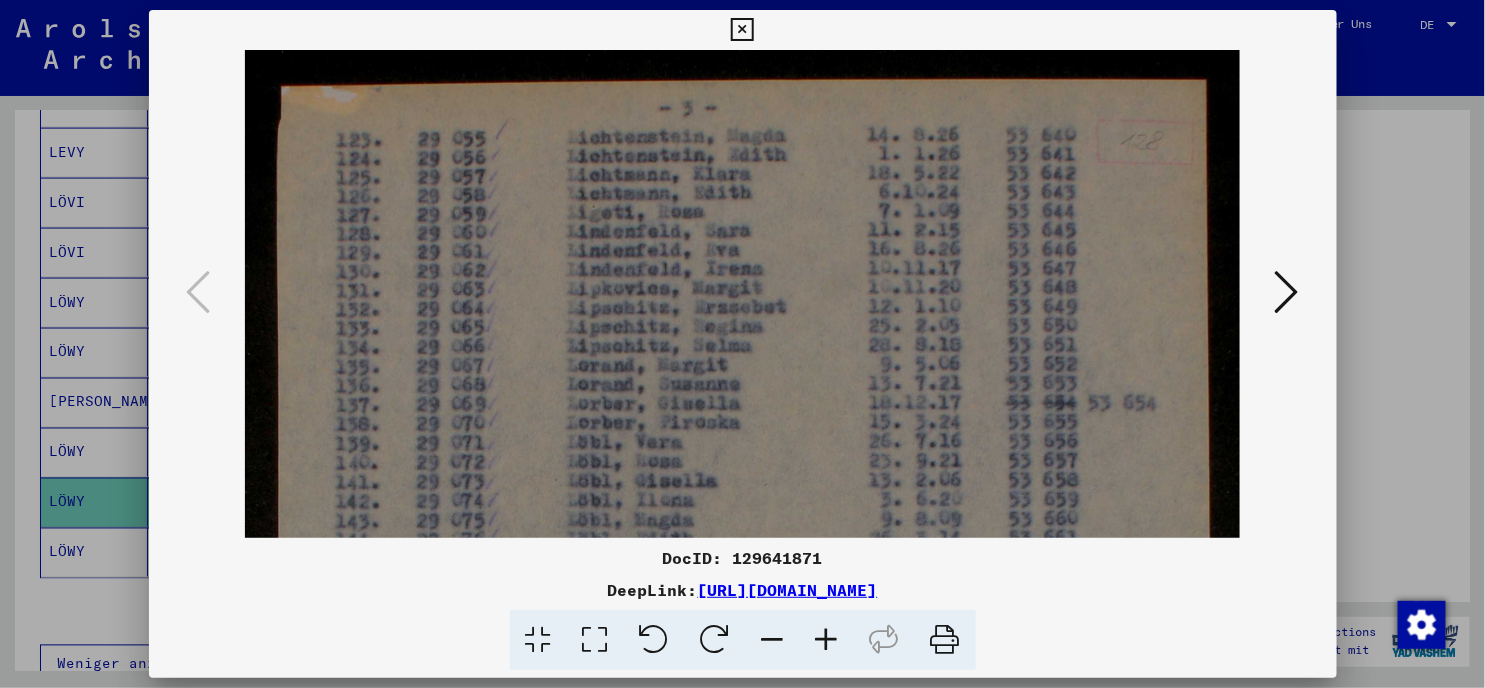 click at bounding box center [827, 640] 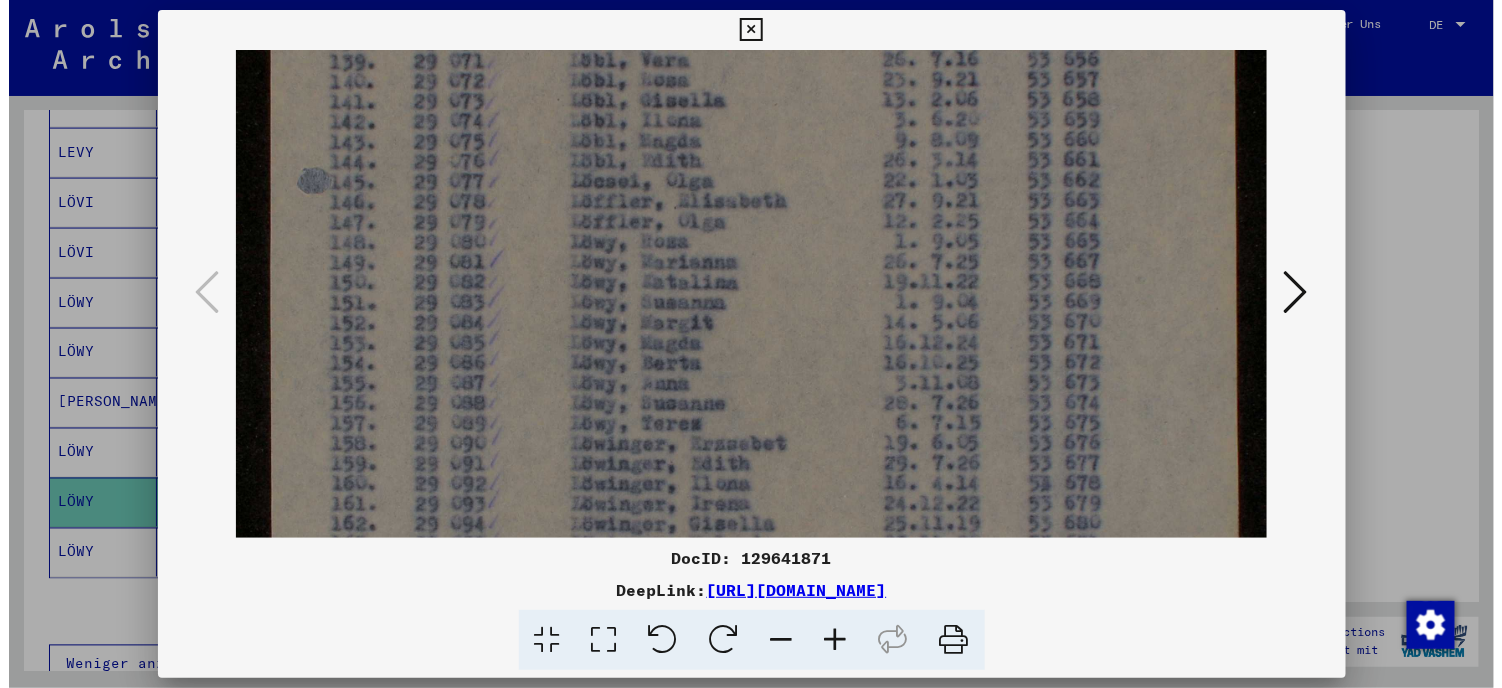 scroll, scrollTop: 408, scrollLeft: 0, axis: vertical 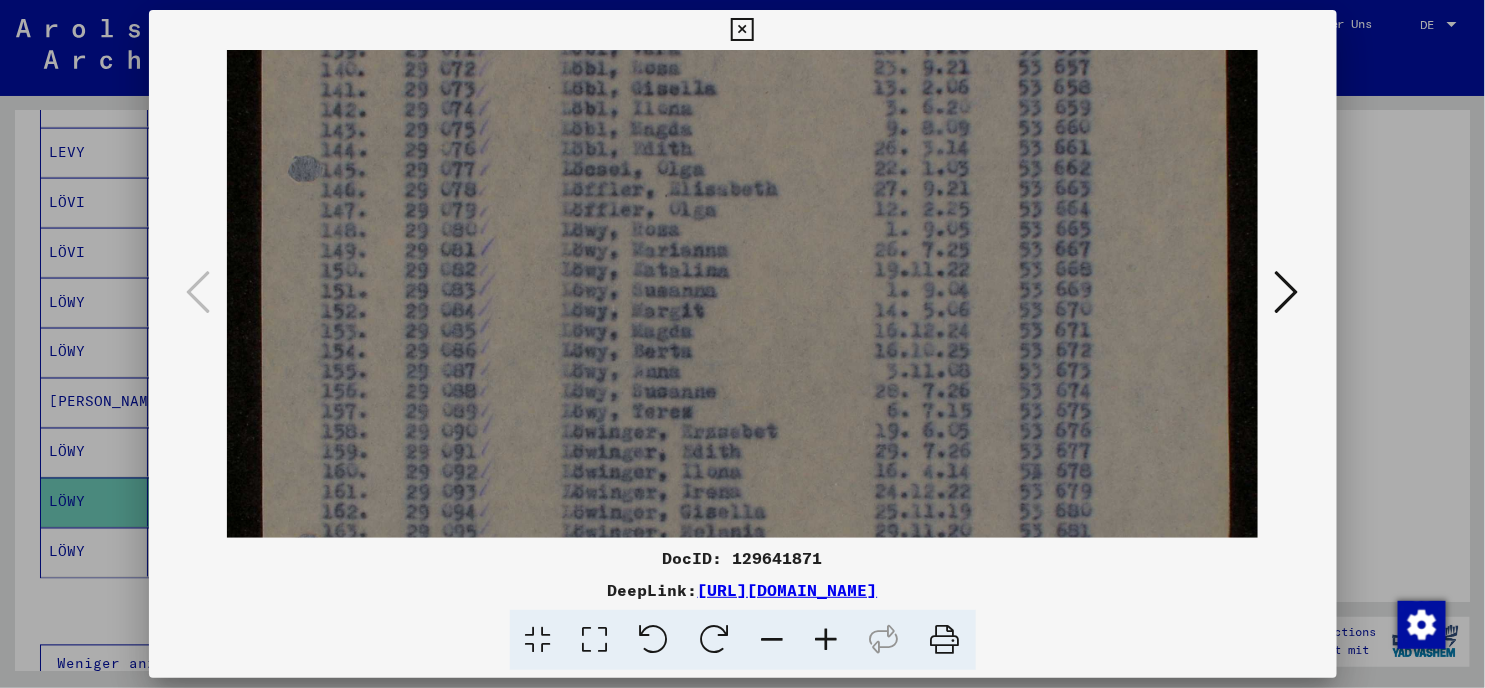 drag, startPoint x: 883, startPoint y: 410, endPoint x: 878, endPoint y: 5, distance: 405.03085 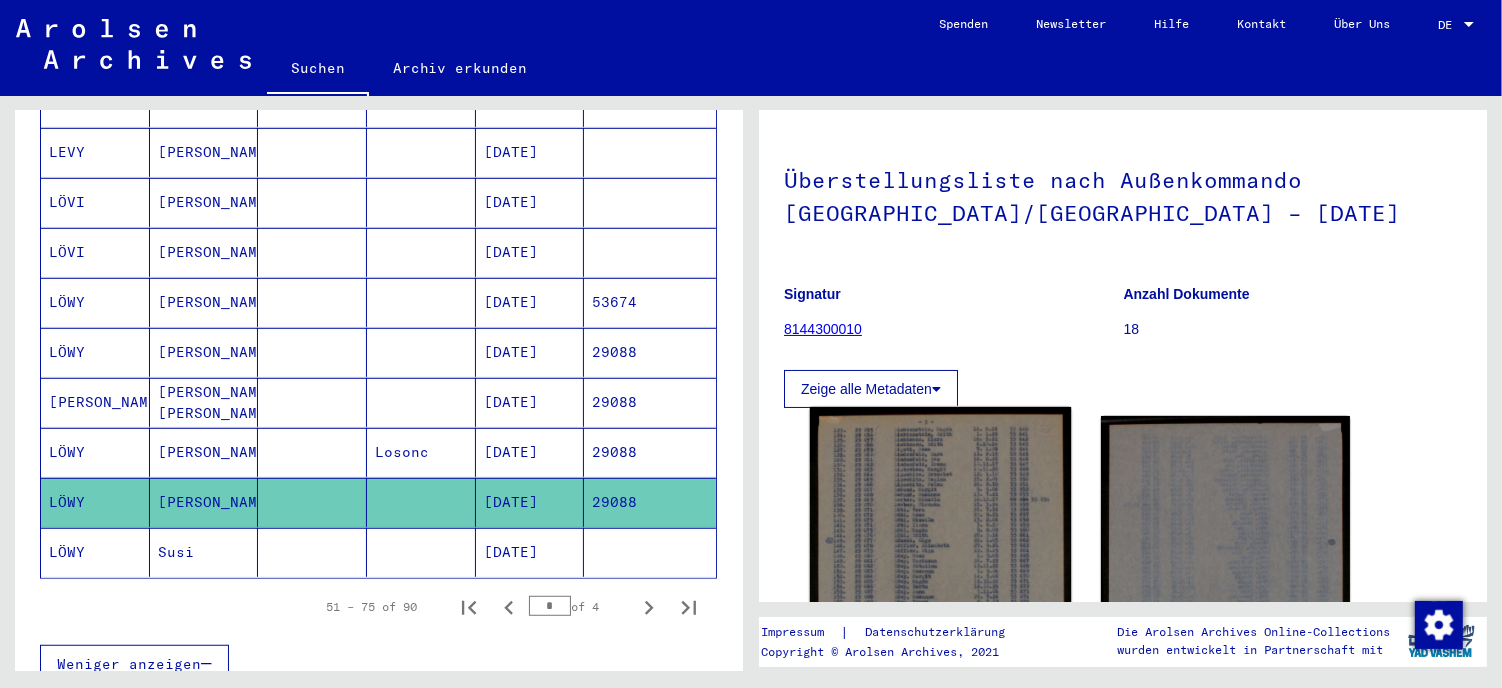 scroll, scrollTop: 0, scrollLeft: 0, axis: both 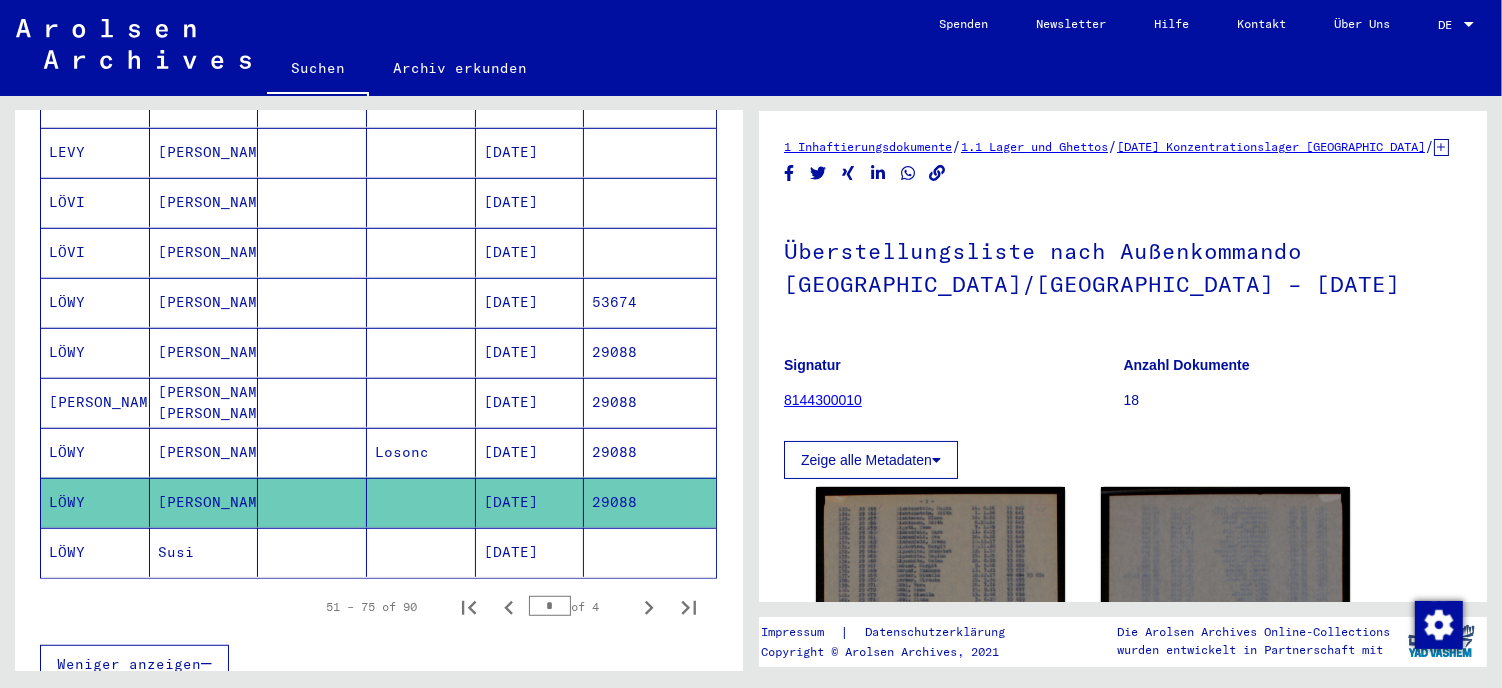 click on "[PERSON_NAME]" at bounding box center (204, 402) 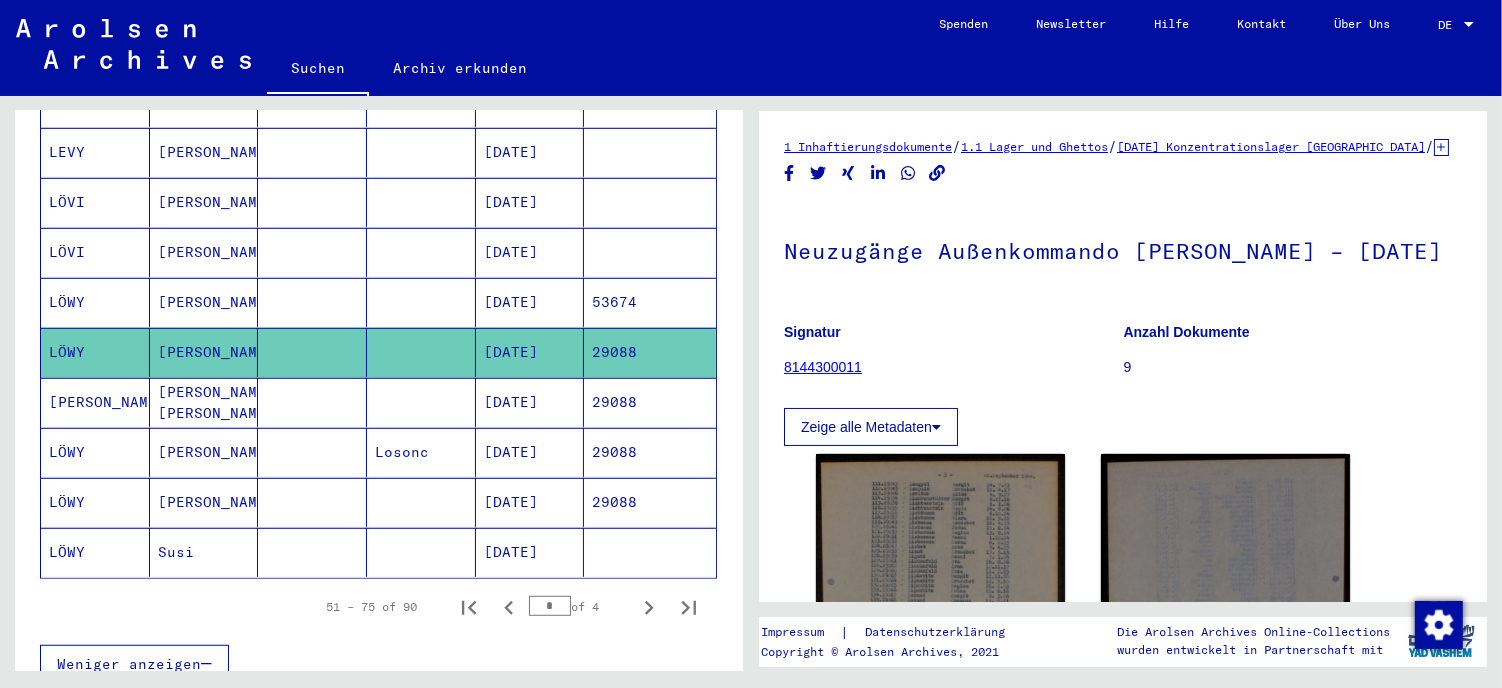 scroll, scrollTop: 0, scrollLeft: 0, axis: both 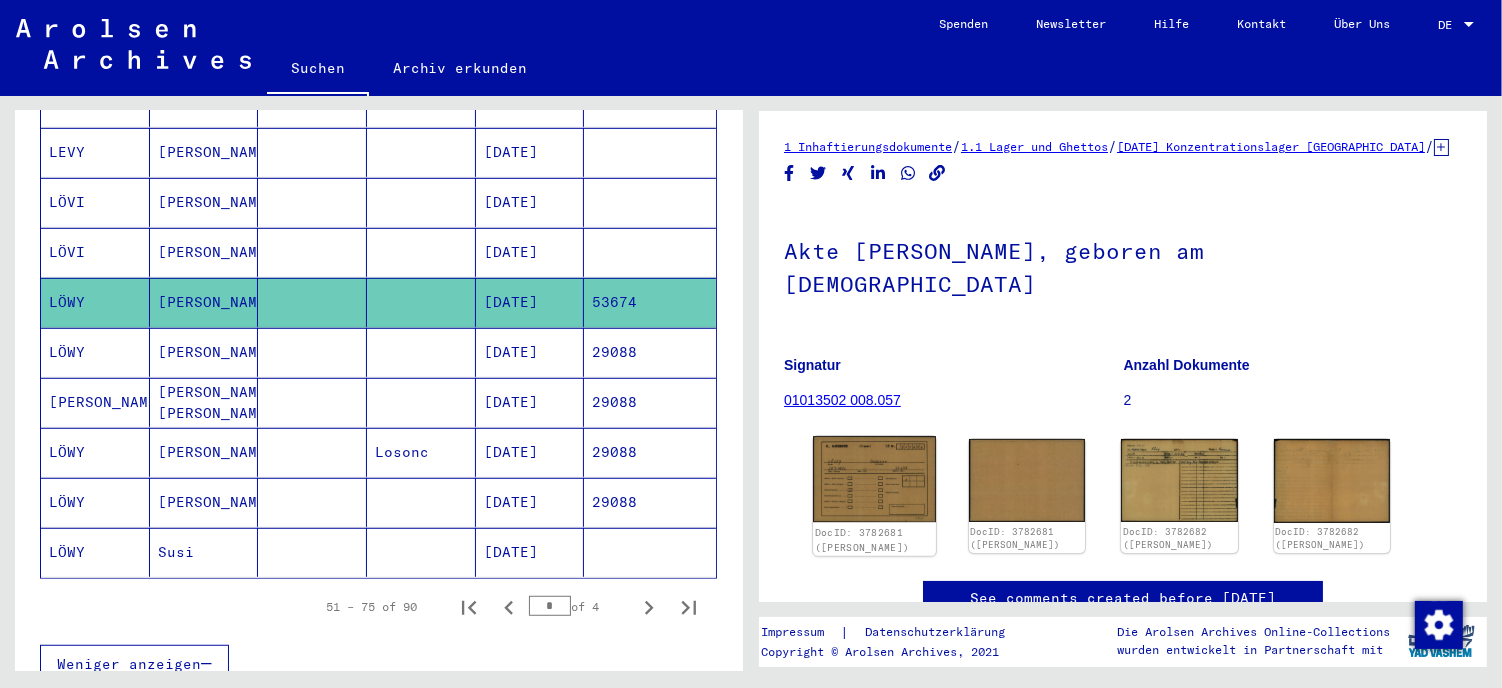click 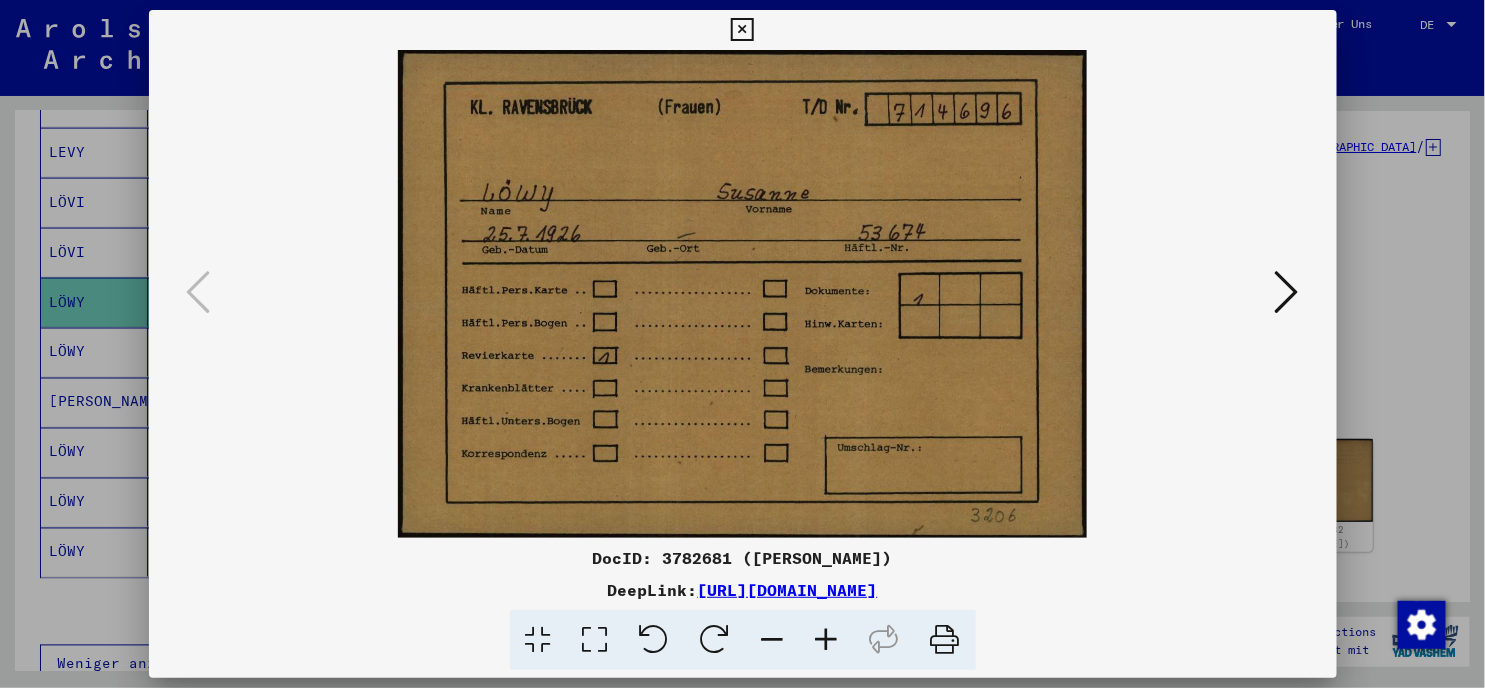 click at bounding box center [1287, 292] 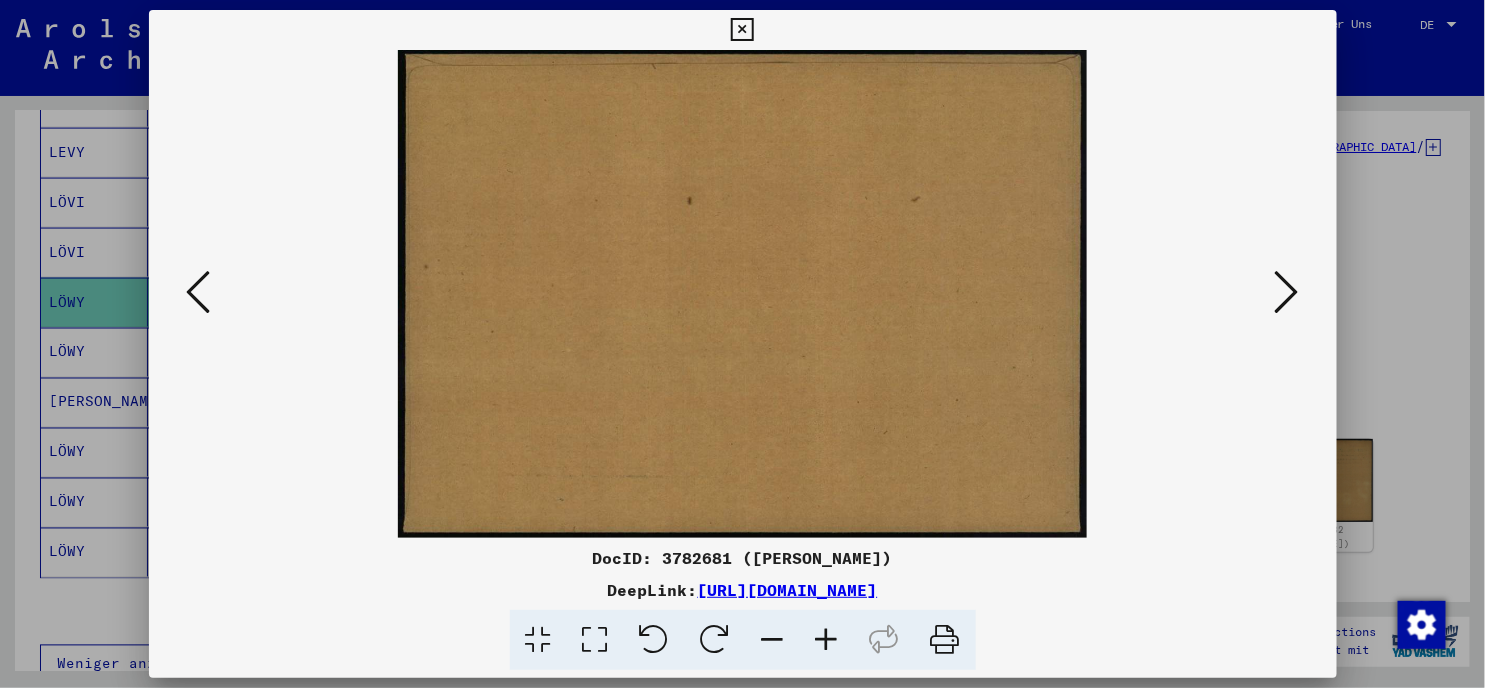 click at bounding box center (1287, 292) 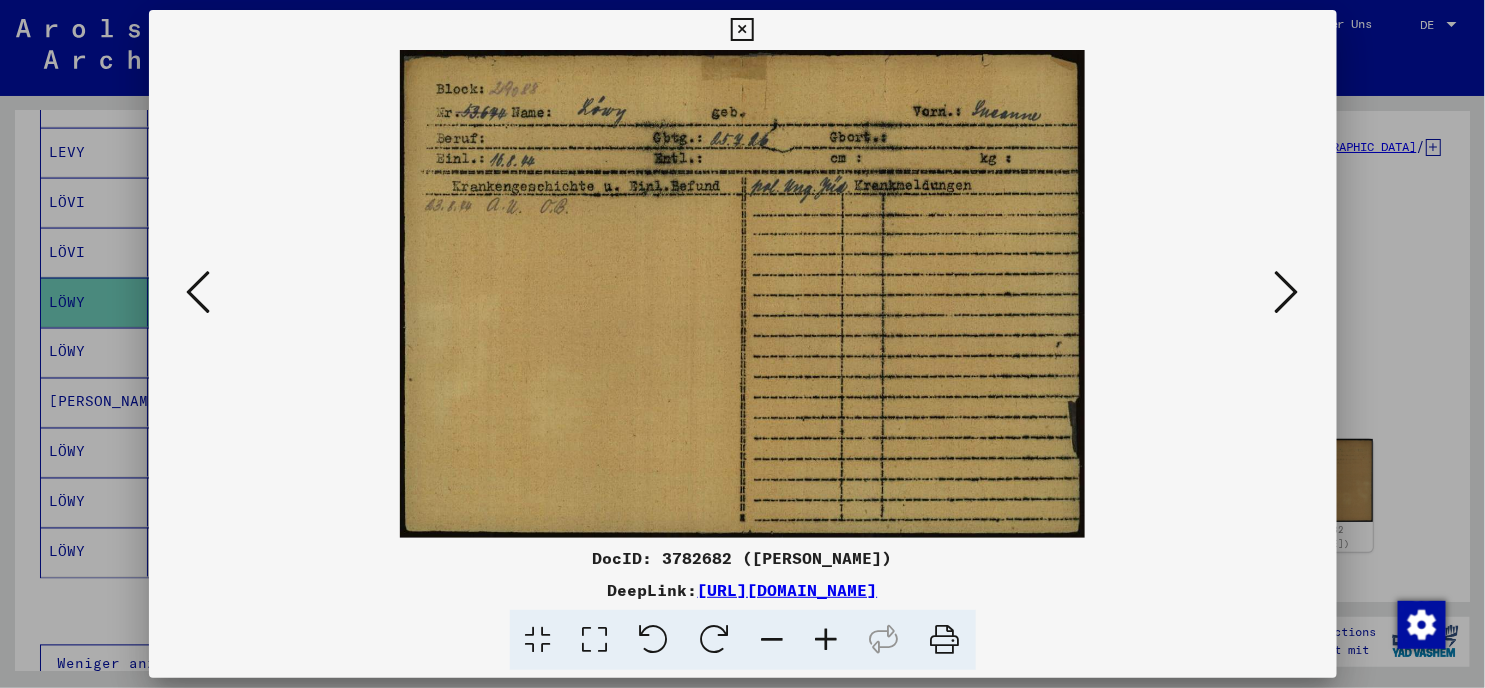 click at bounding box center (1287, 292) 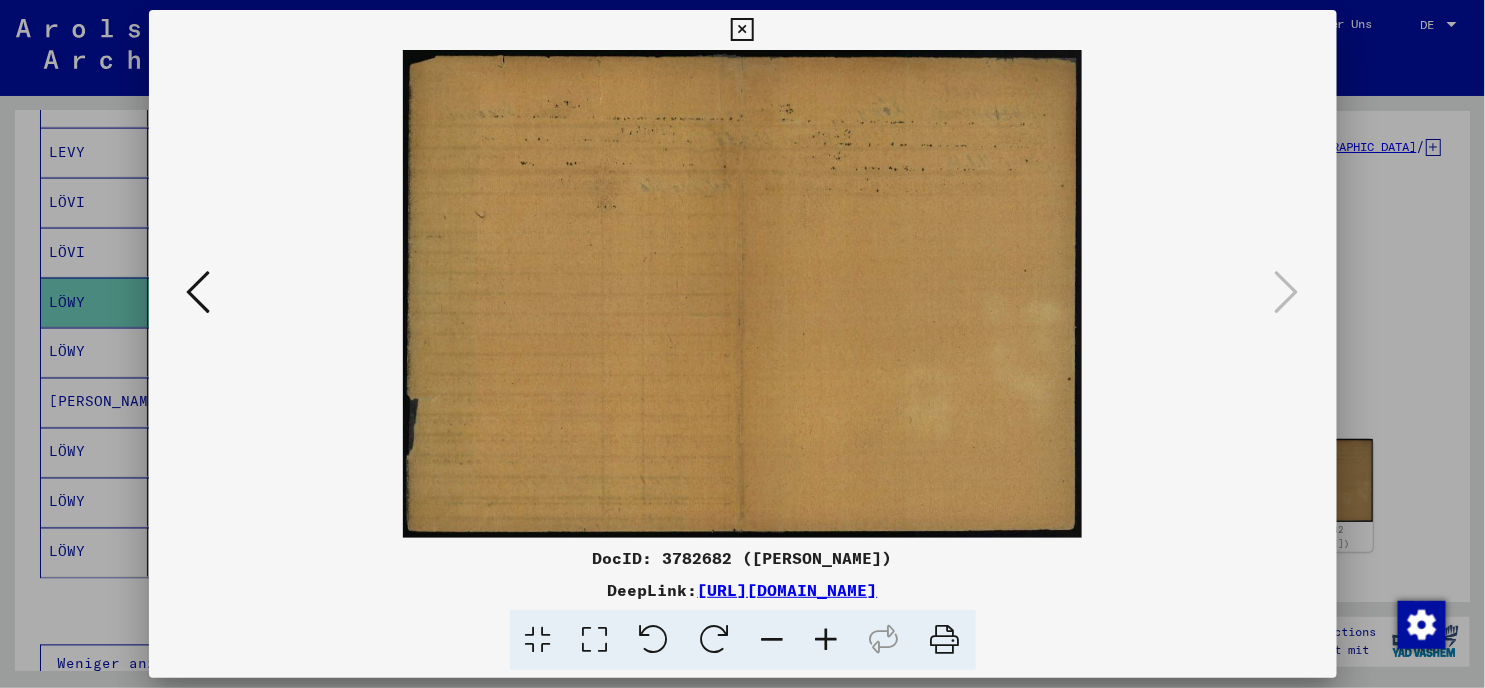 click at bounding box center [742, 30] 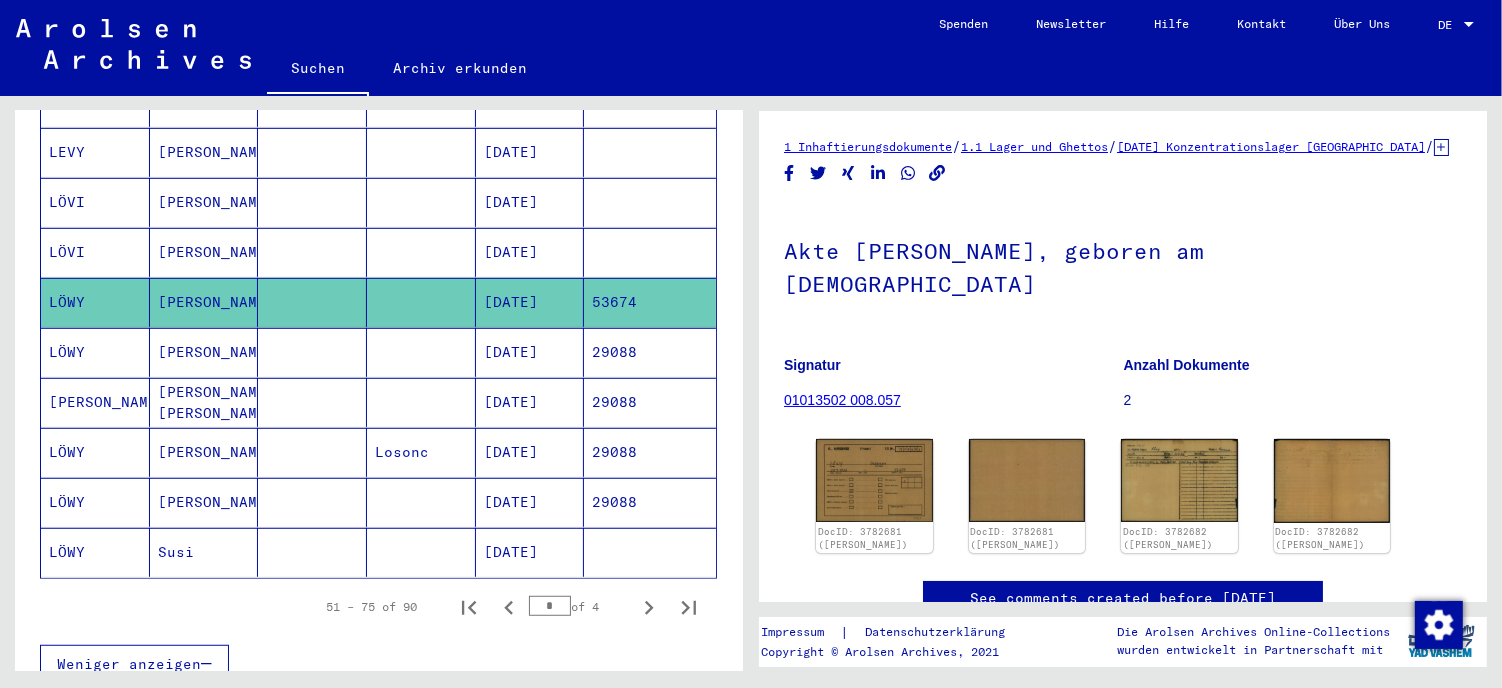 click on "LÖWY" 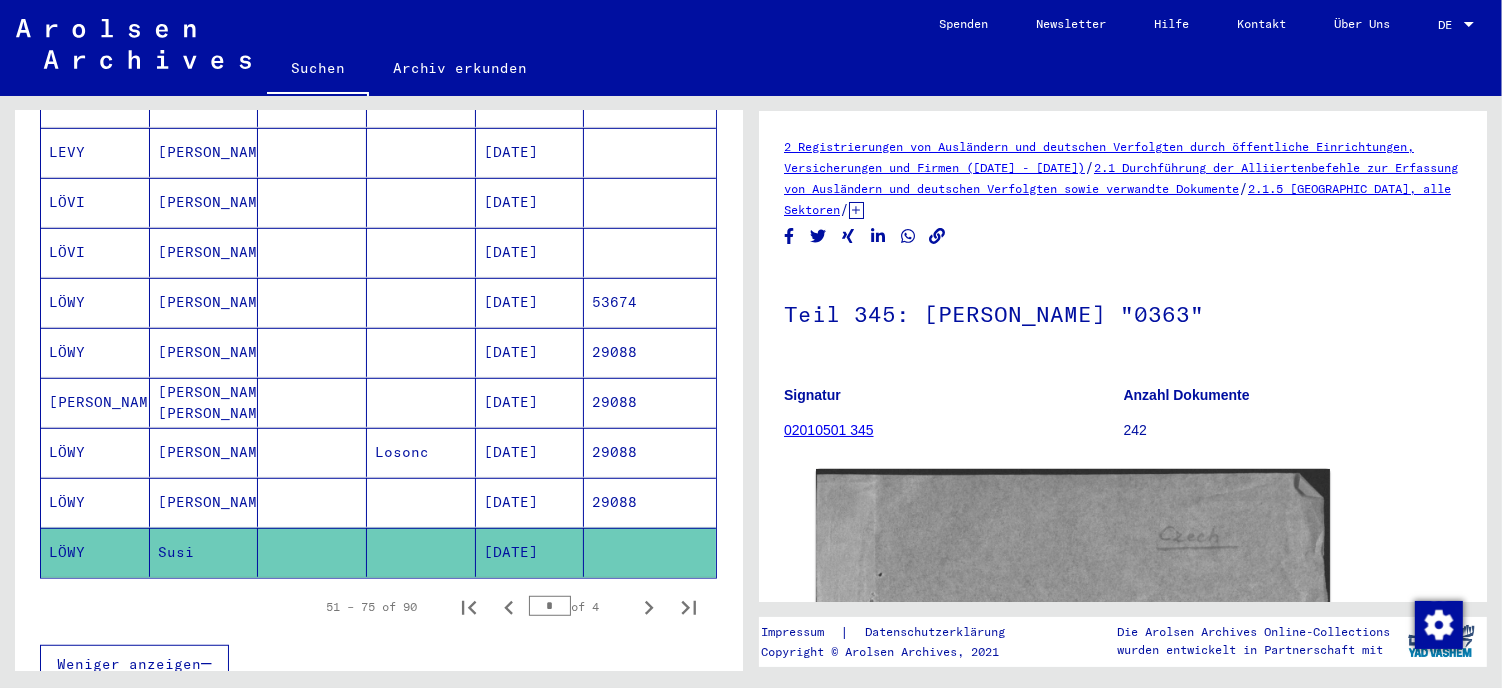 scroll, scrollTop: 0, scrollLeft: 0, axis: both 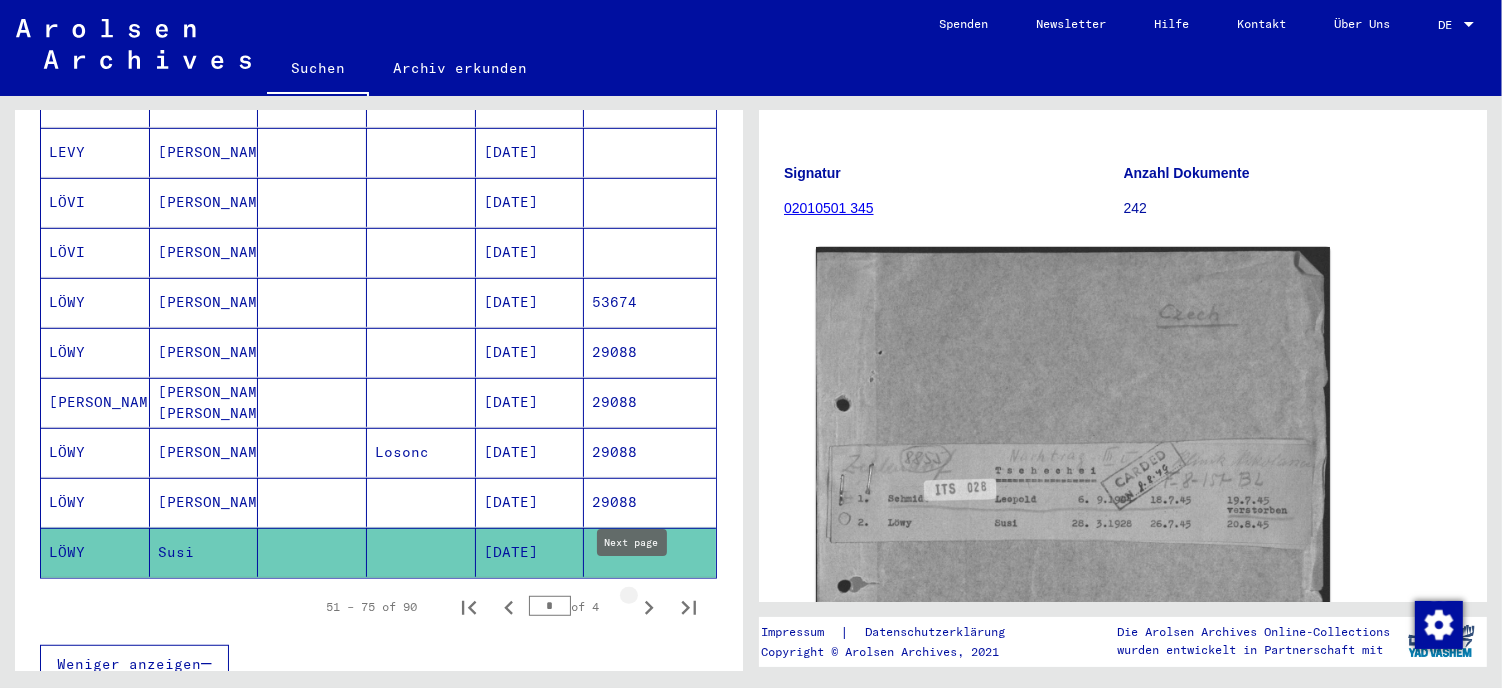 click 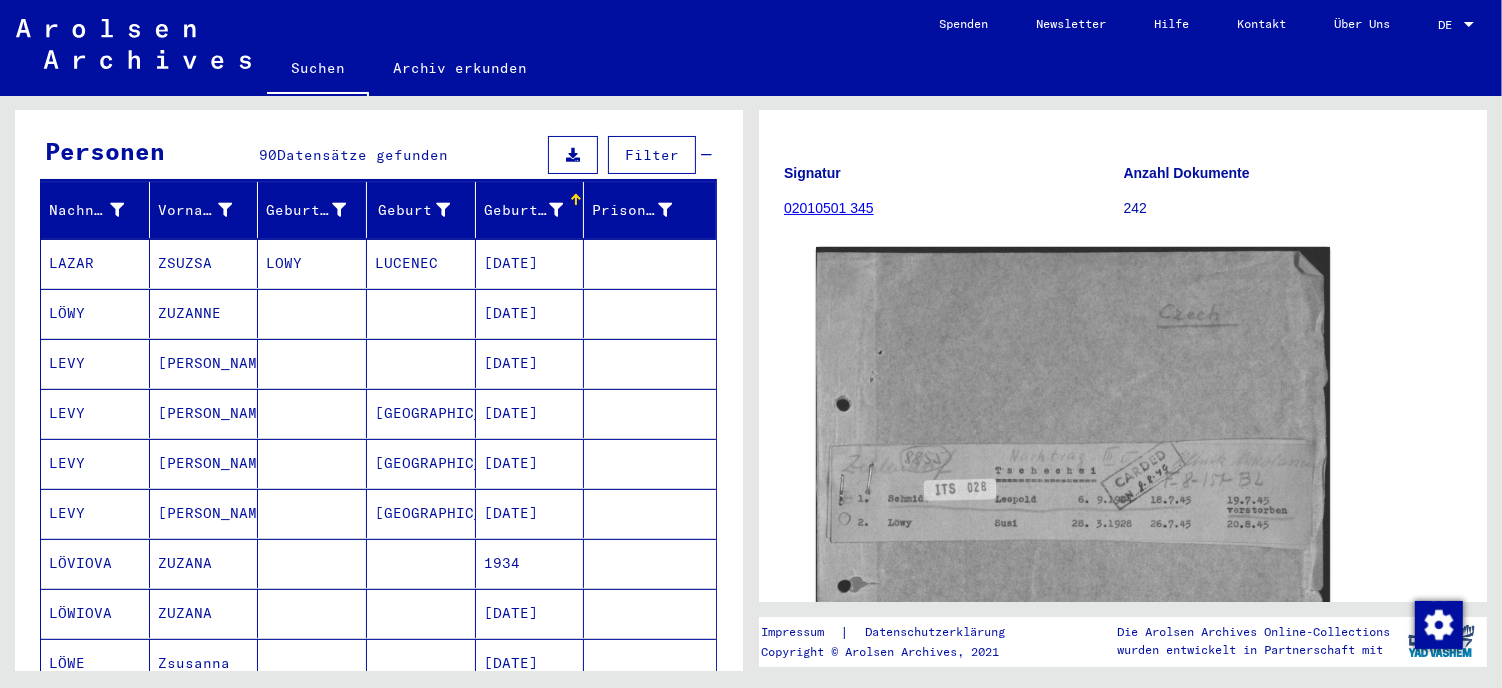 scroll, scrollTop: 184, scrollLeft: 0, axis: vertical 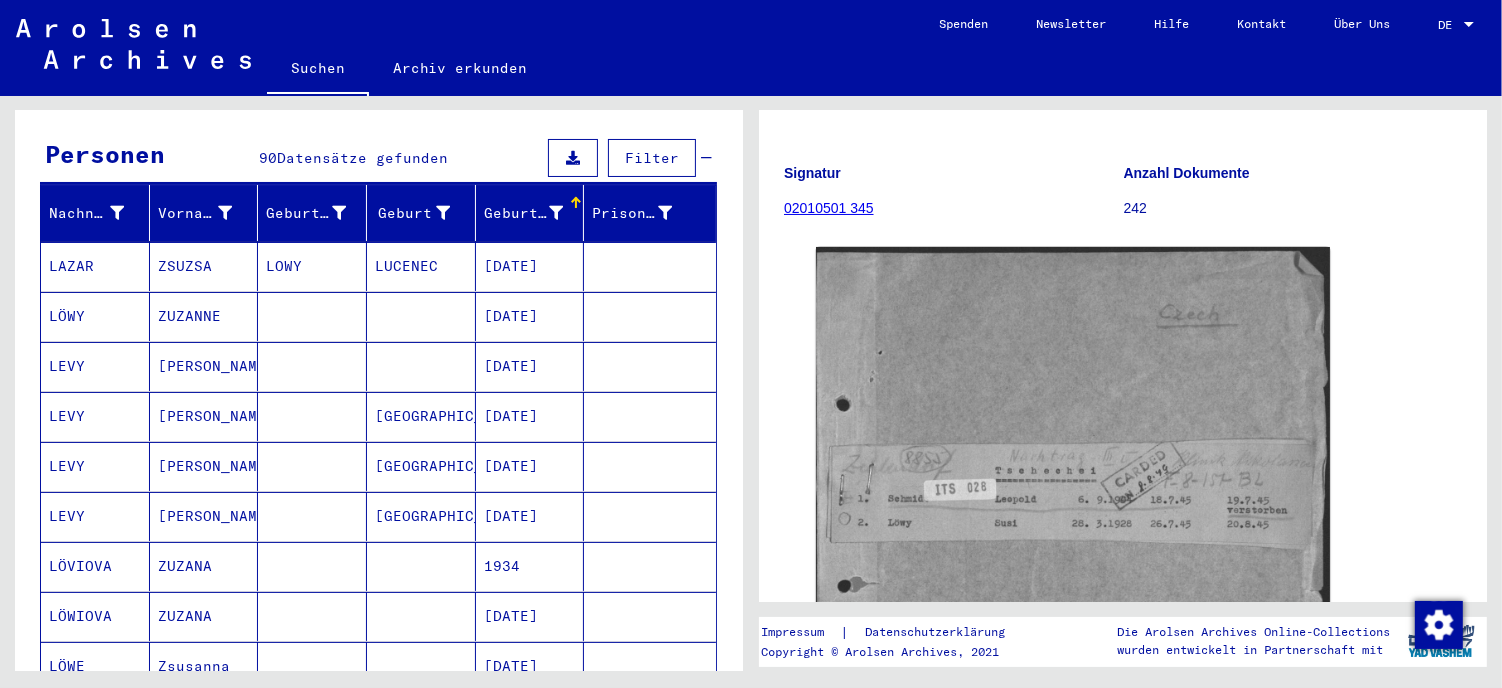 click on "ZSUZSA" at bounding box center [204, 316] 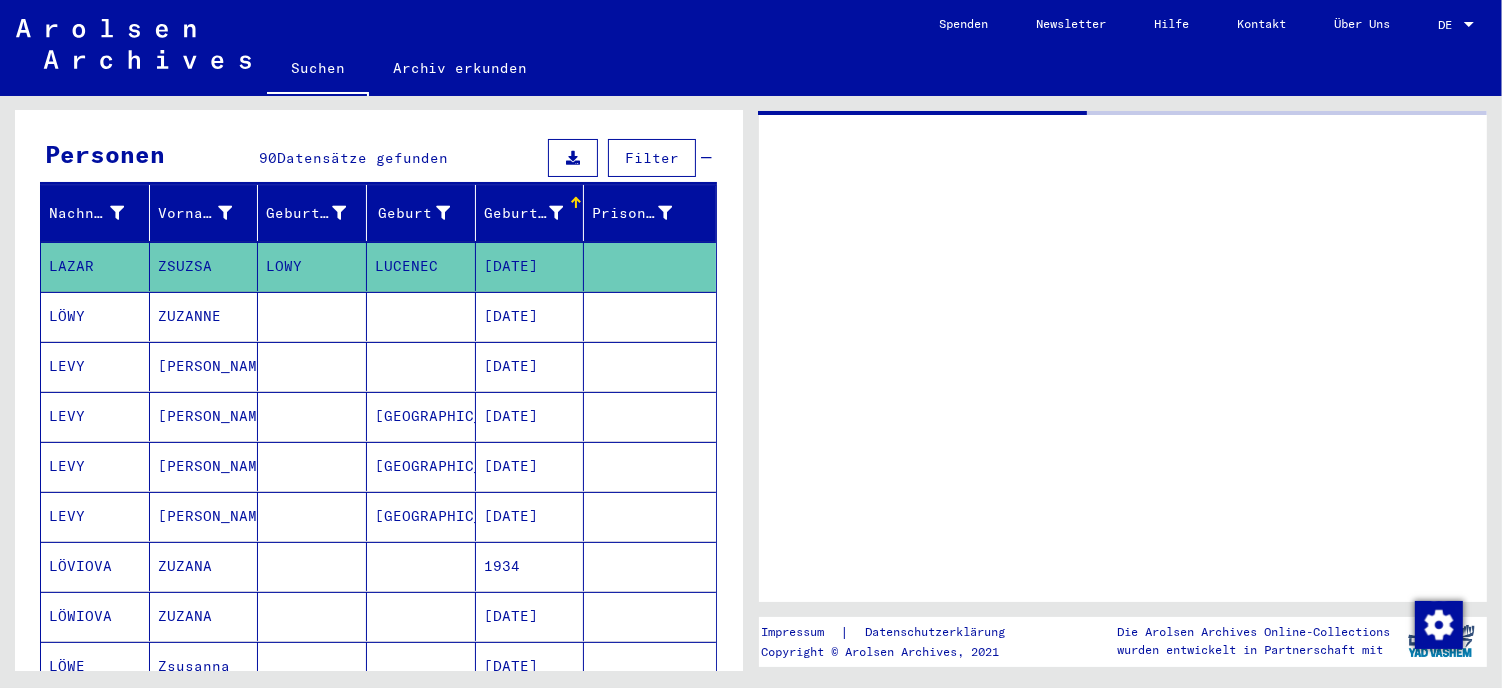 scroll, scrollTop: 0, scrollLeft: 0, axis: both 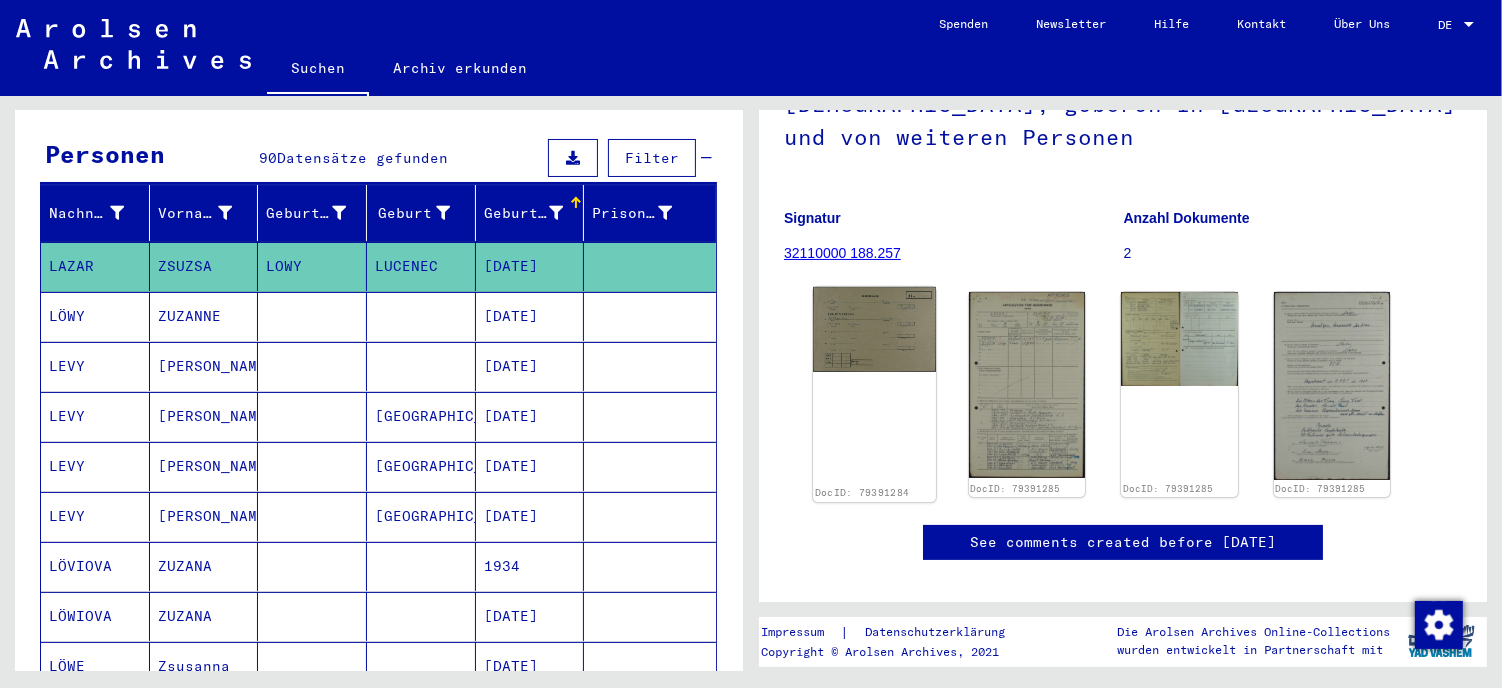 click 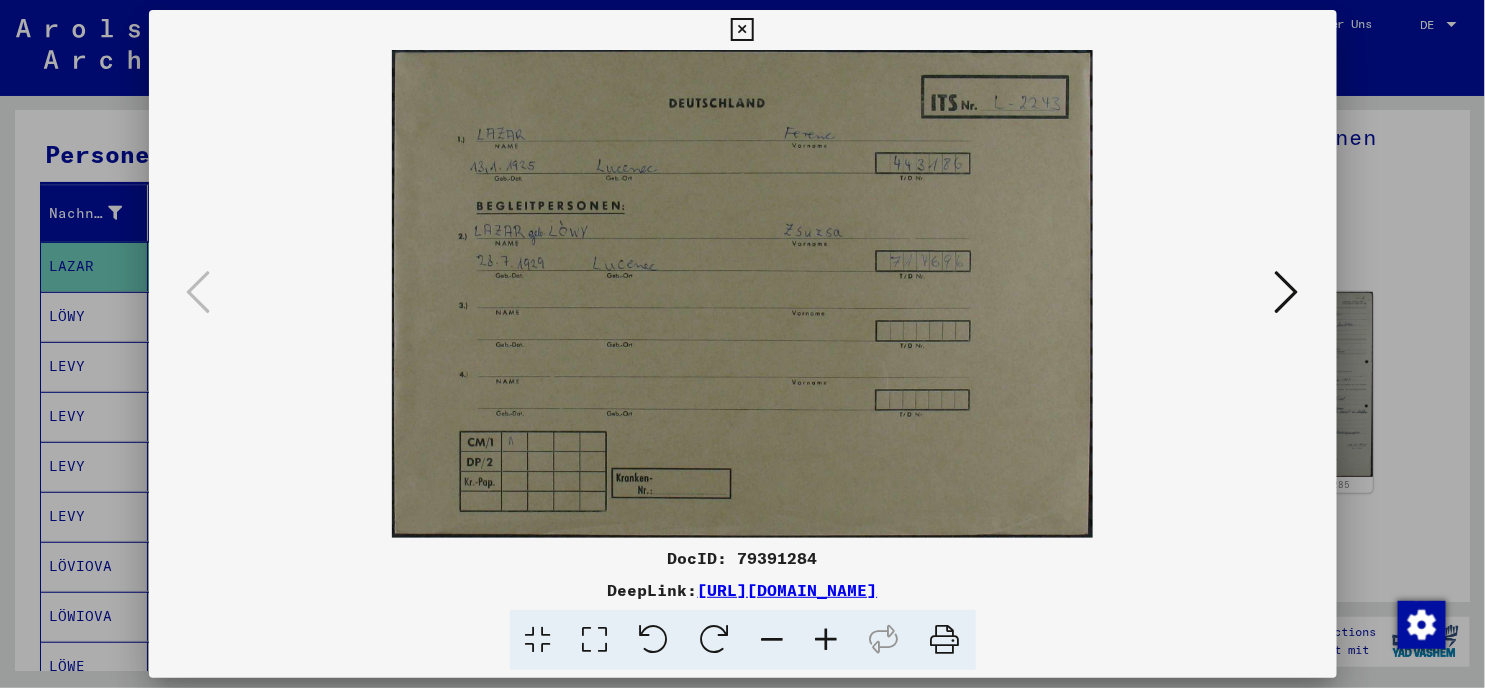 click at bounding box center [1287, 292] 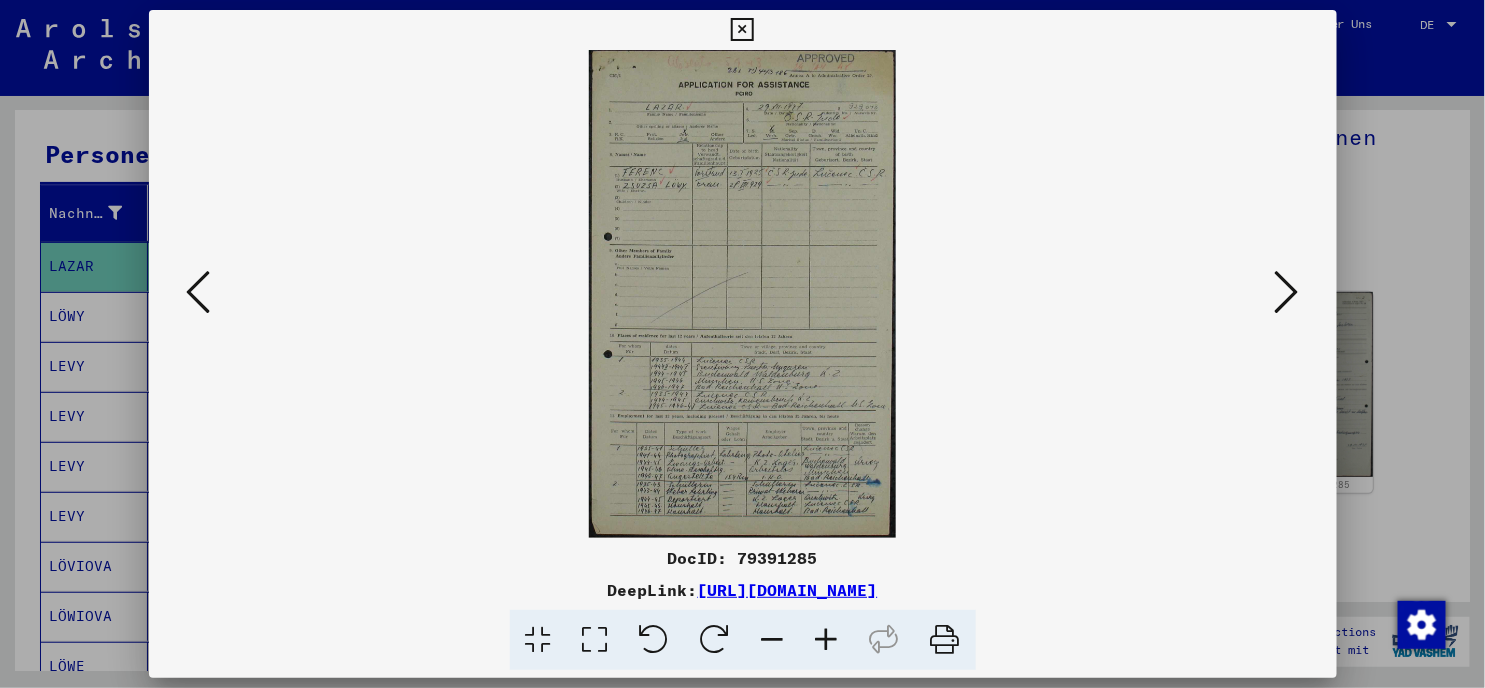 click at bounding box center (827, 640) 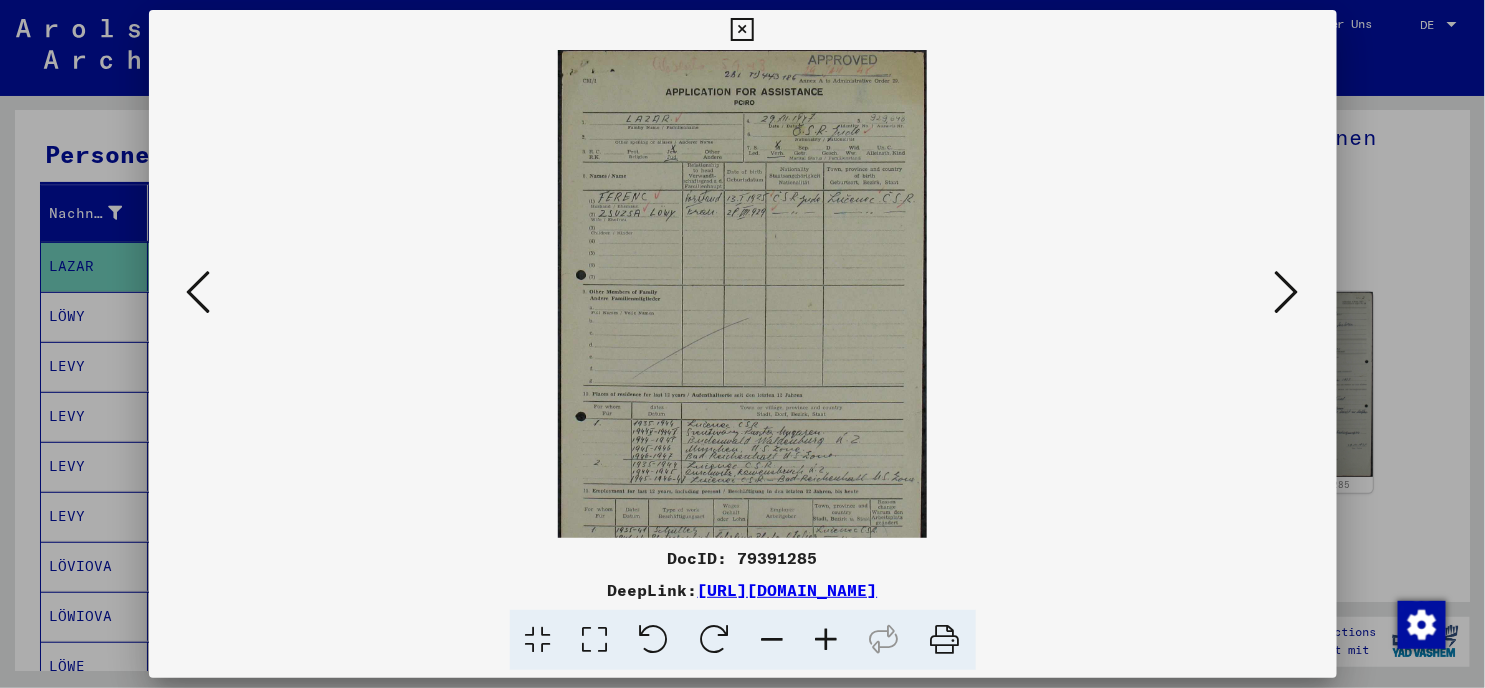click at bounding box center (827, 640) 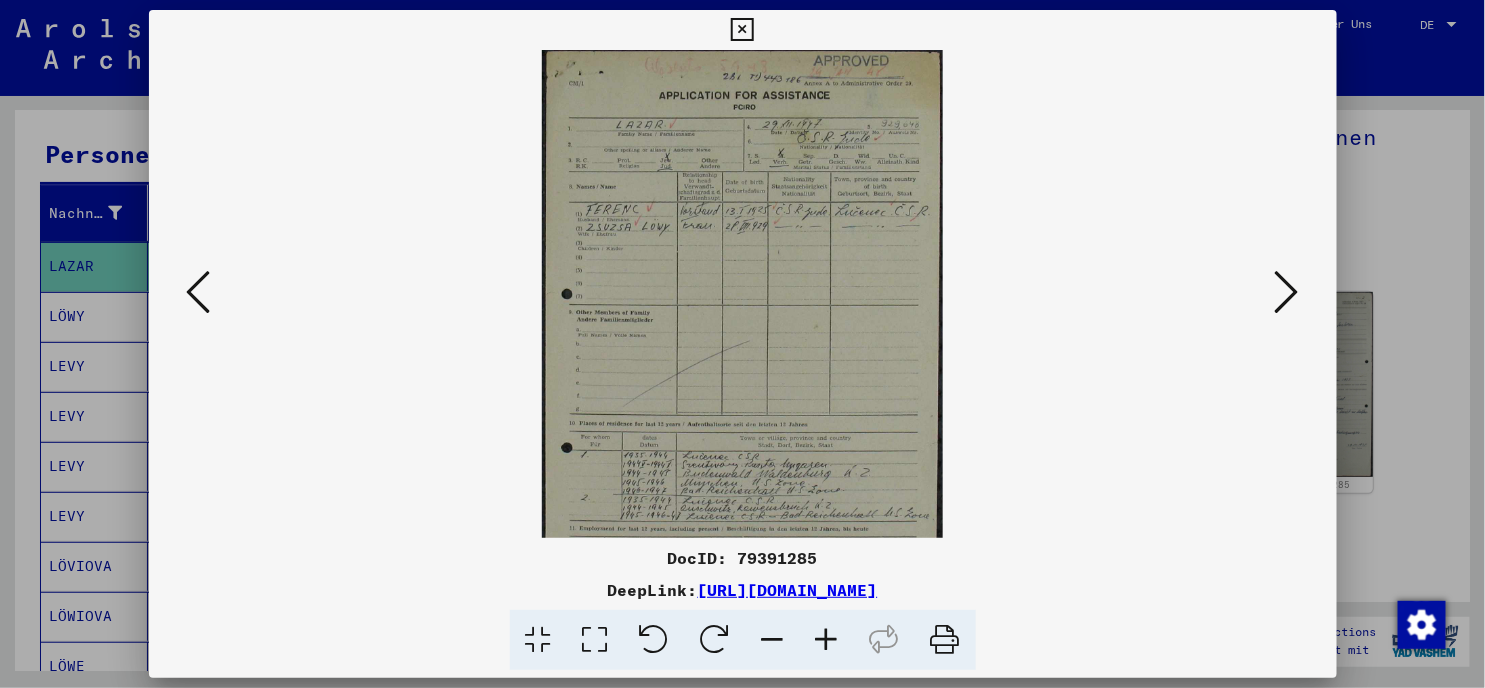 click at bounding box center (827, 640) 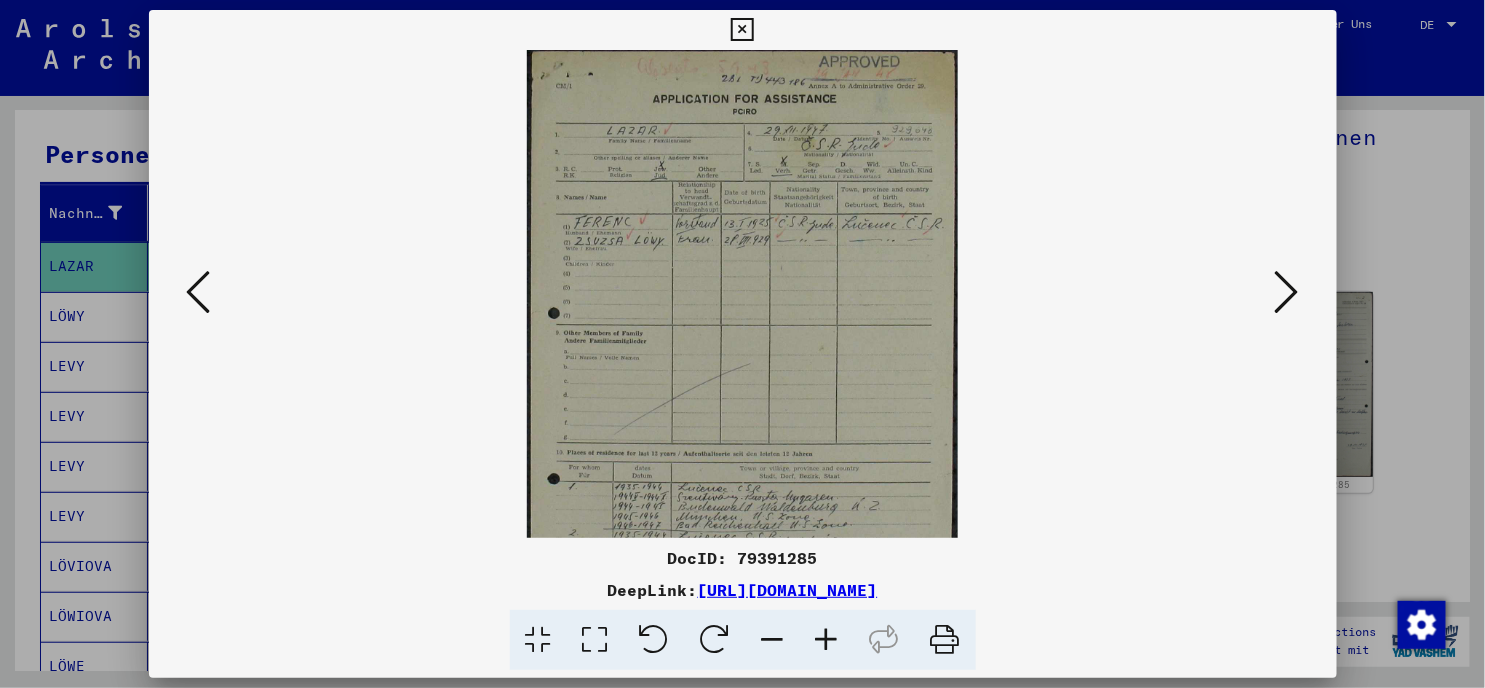 click at bounding box center [827, 640] 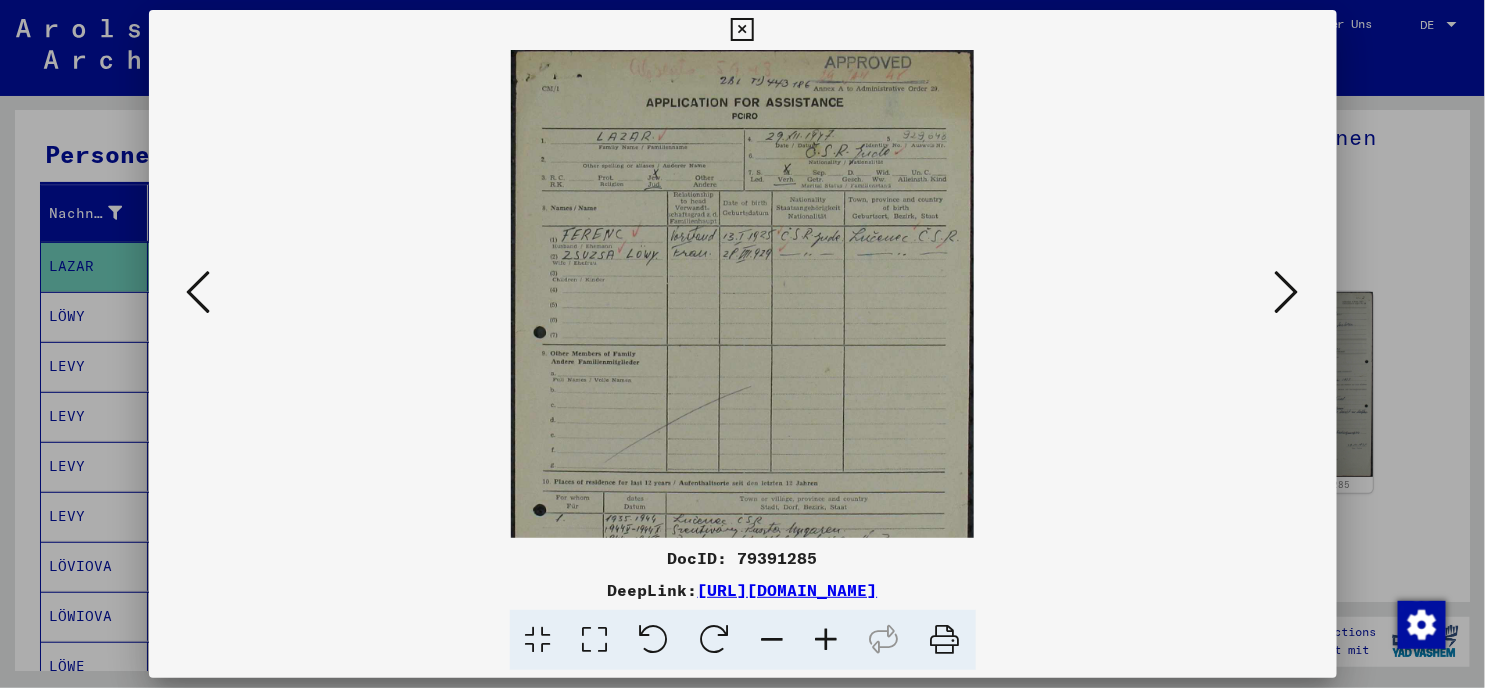click at bounding box center [827, 640] 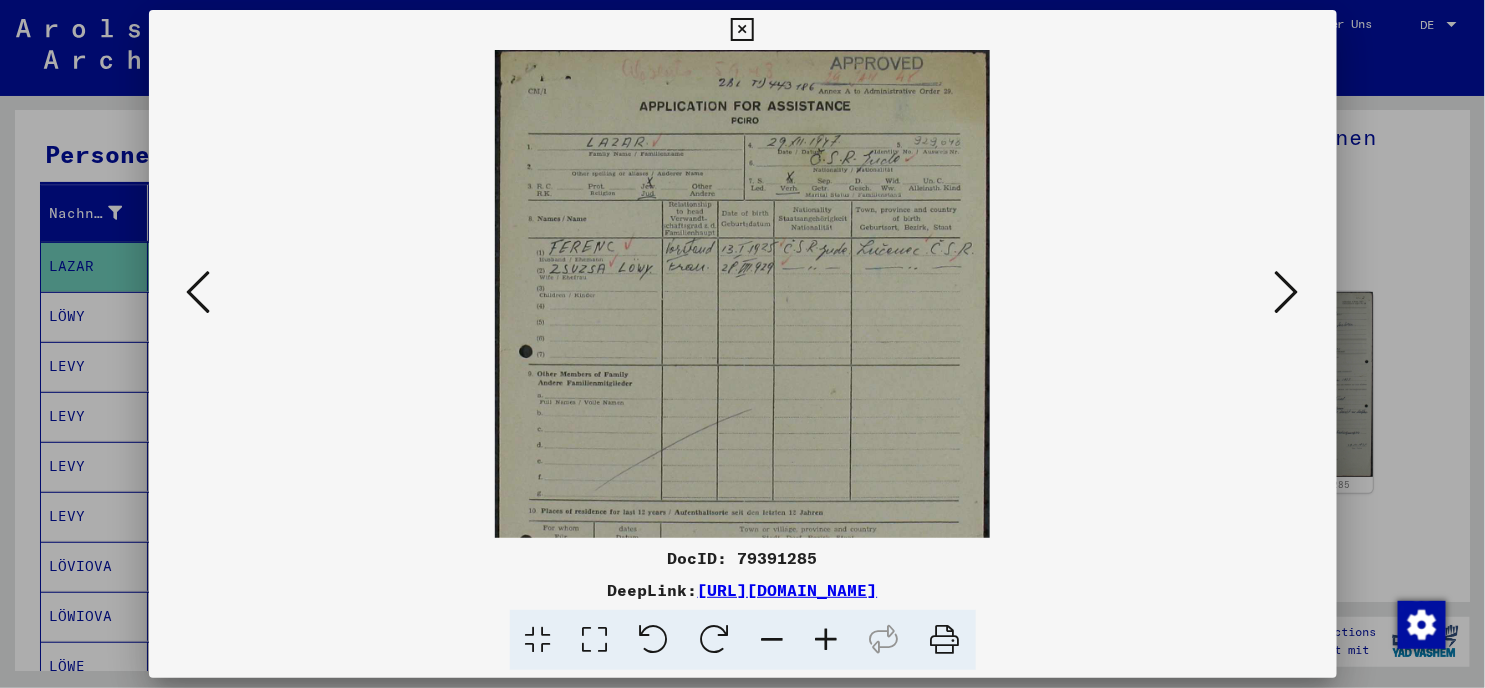click at bounding box center [827, 640] 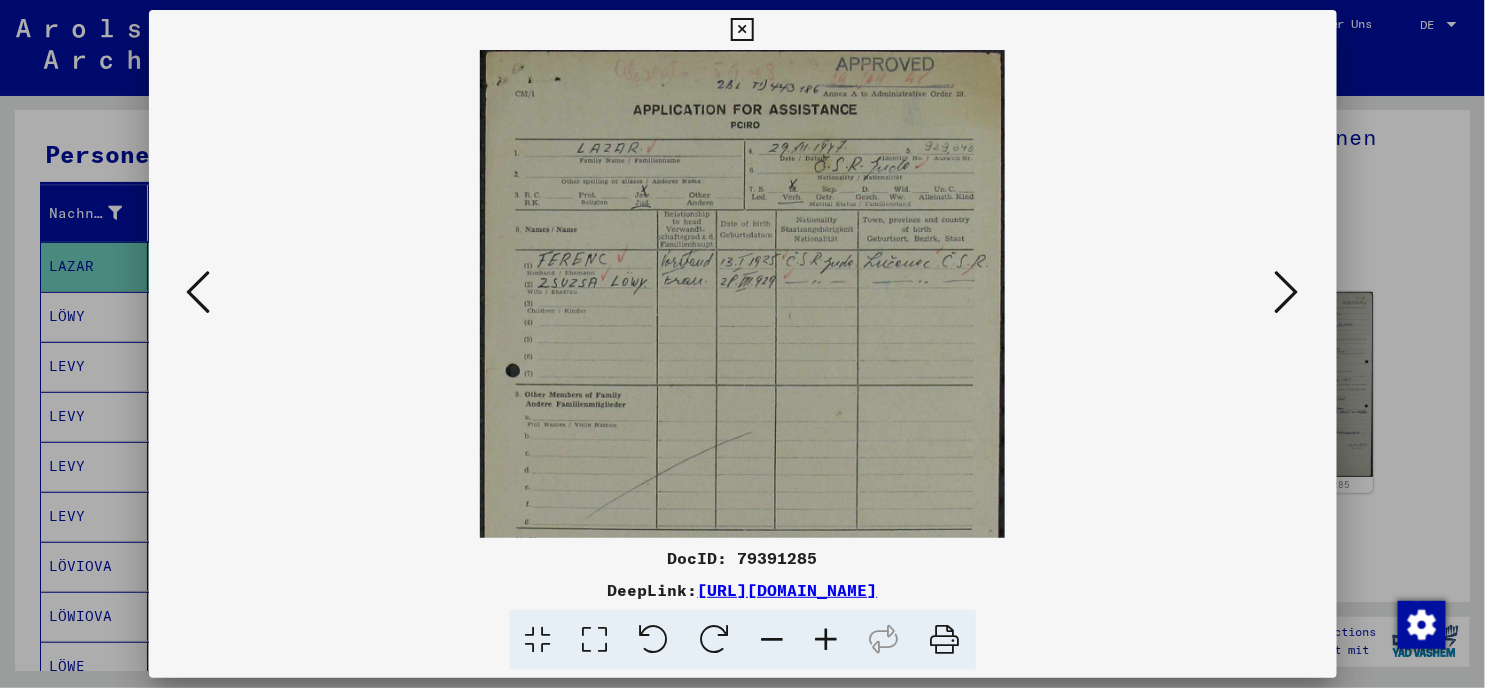 click at bounding box center (827, 640) 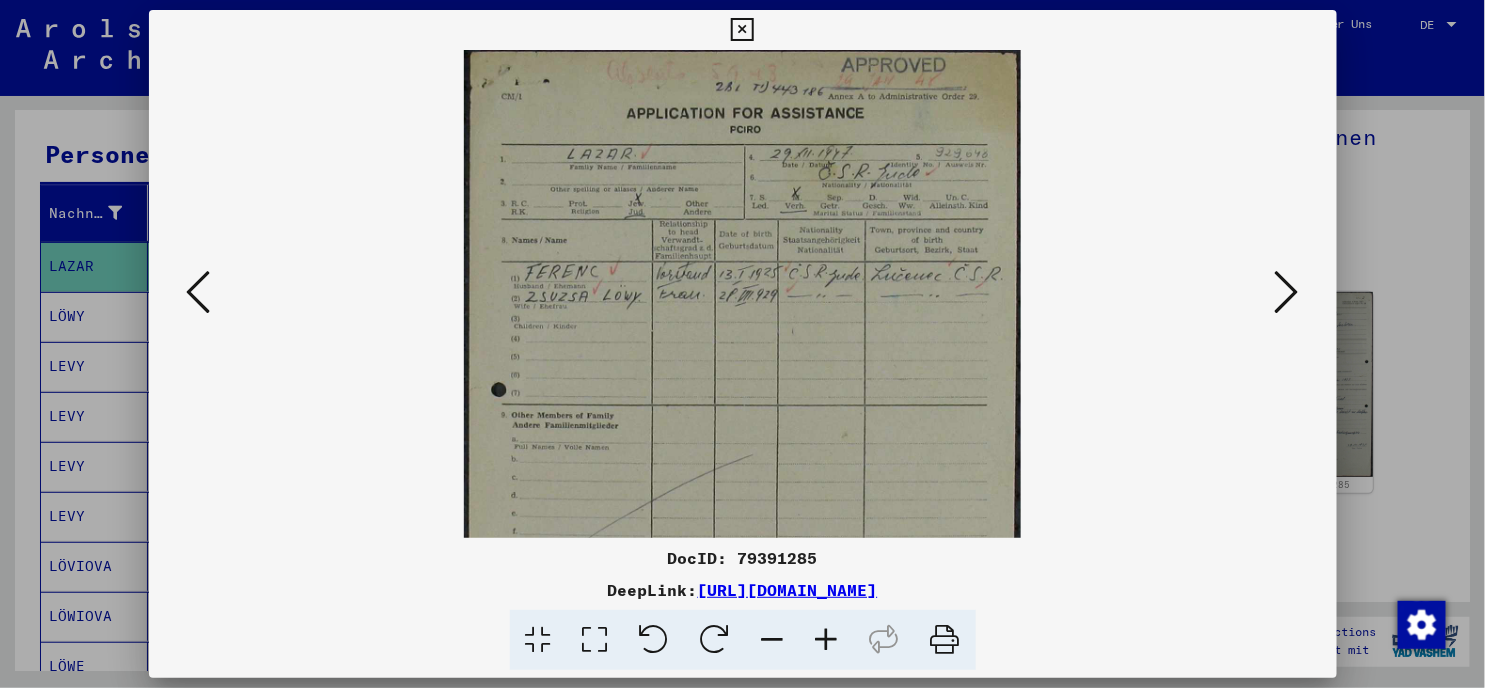 click at bounding box center (827, 640) 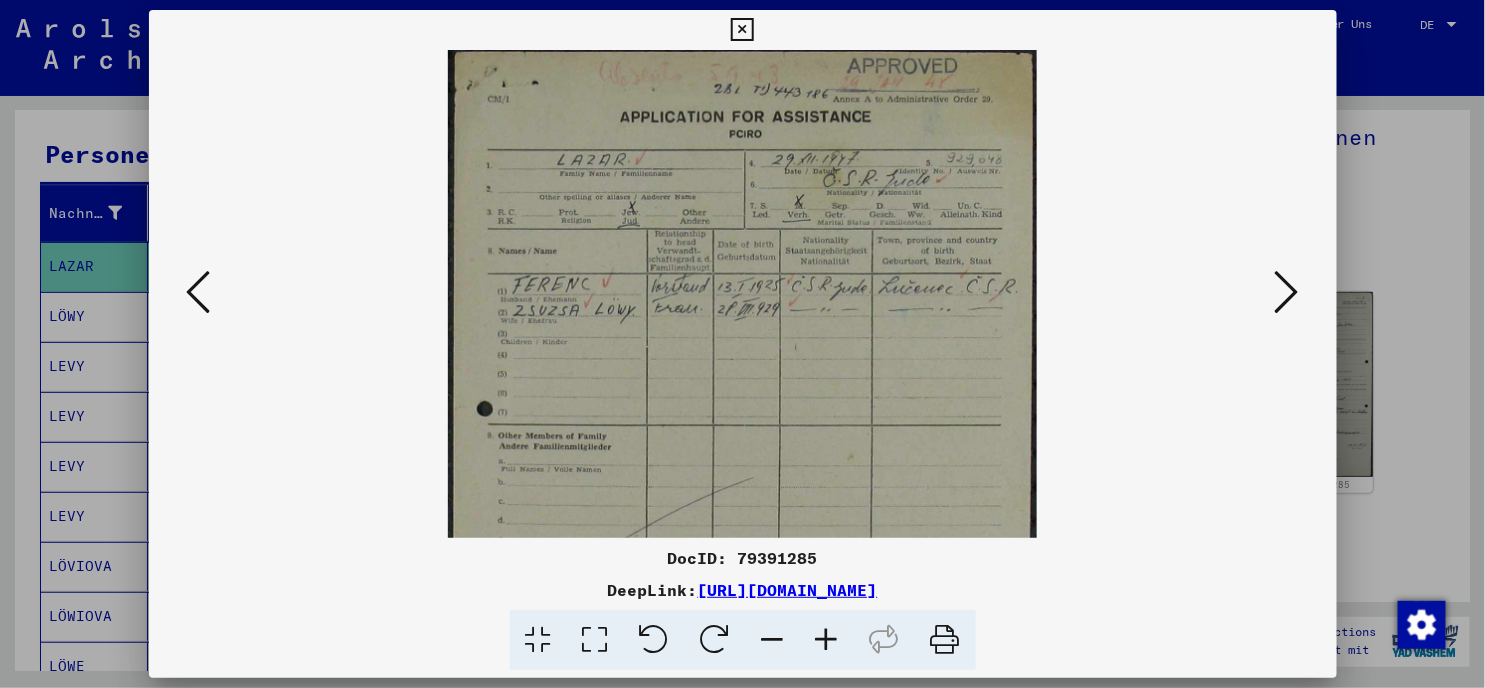 click at bounding box center [827, 640] 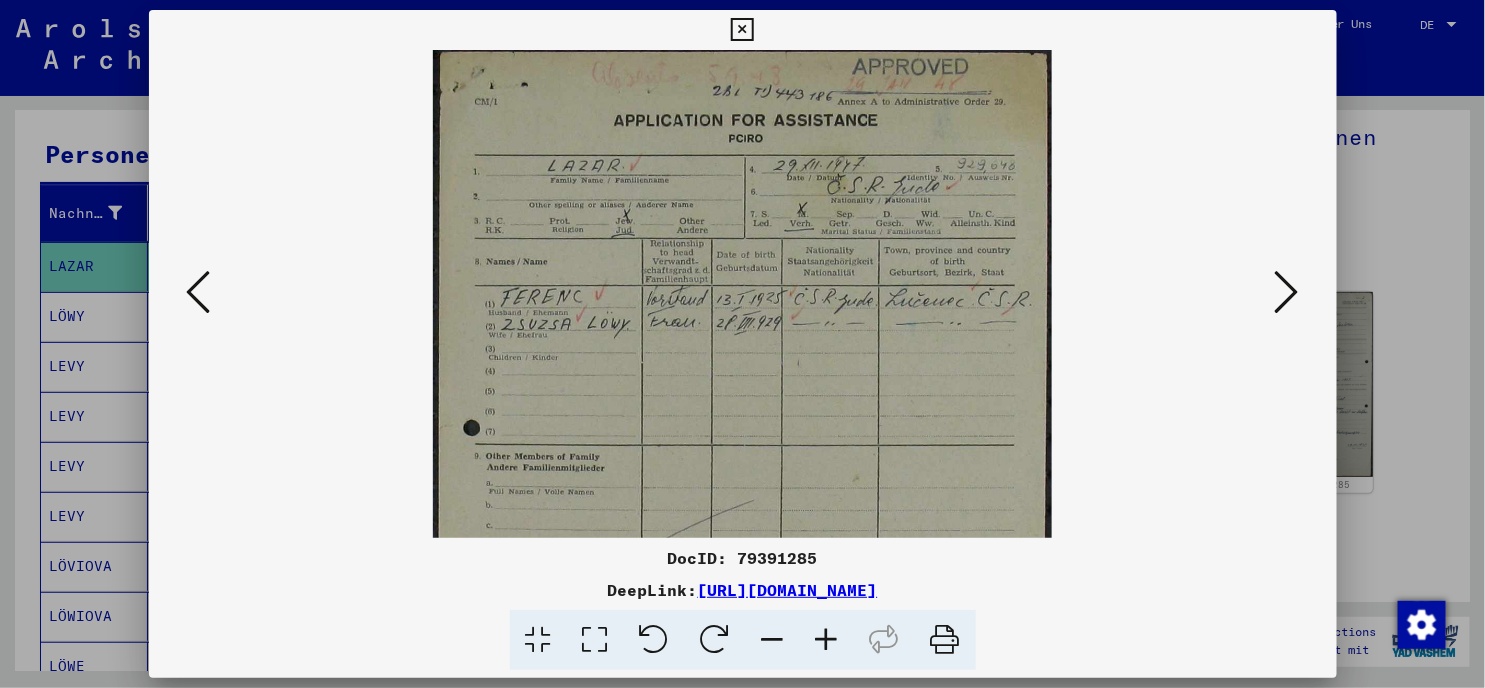 click at bounding box center [827, 640] 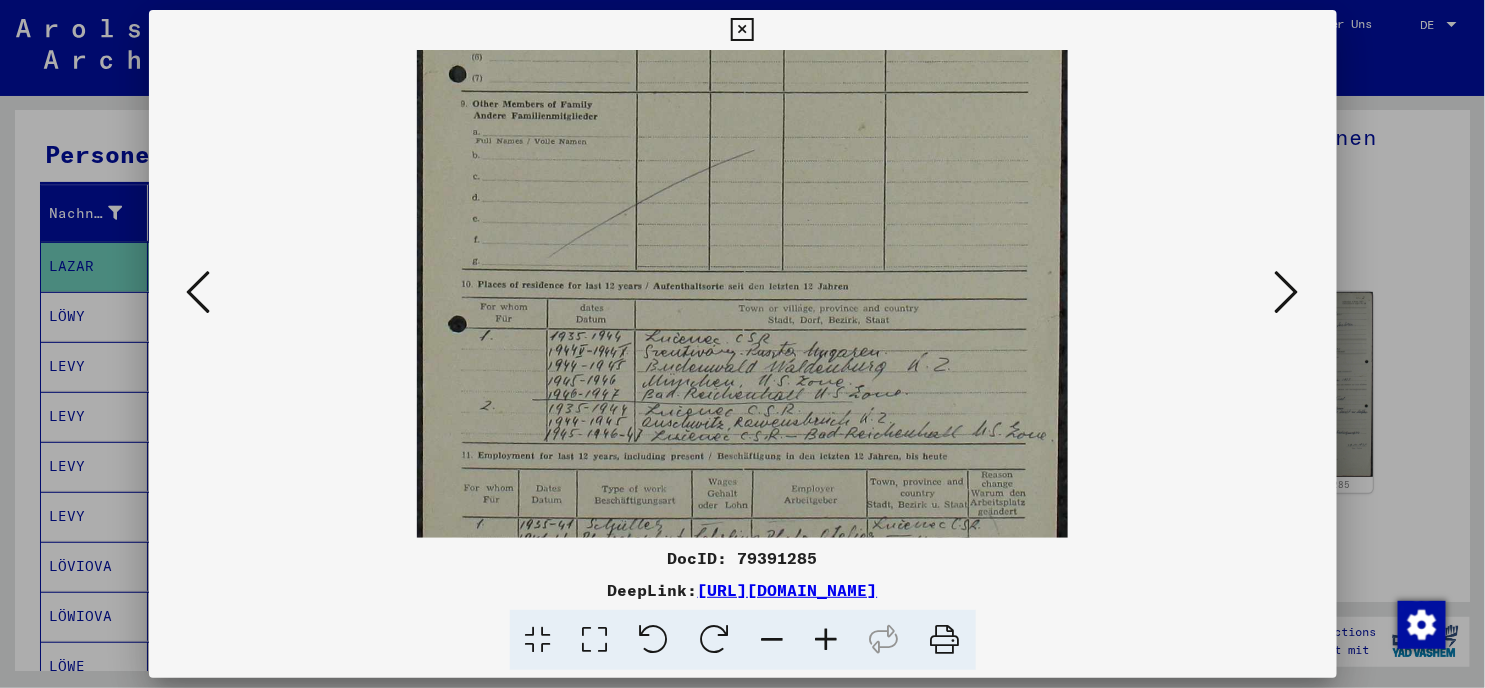 scroll, scrollTop: 374, scrollLeft: 0, axis: vertical 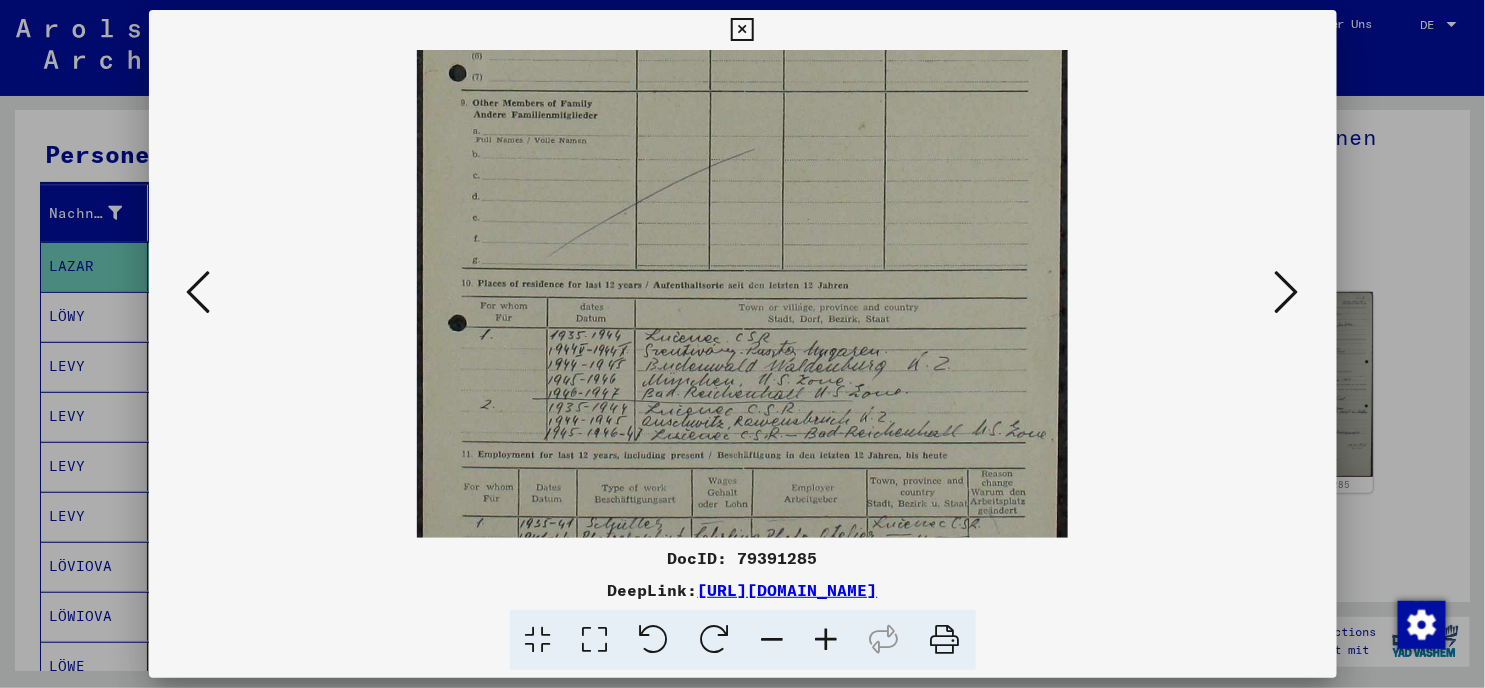 drag, startPoint x: 791, startPoint y: 447, endPoint x: 781, endPoint y: 80, distance: 367.1362 